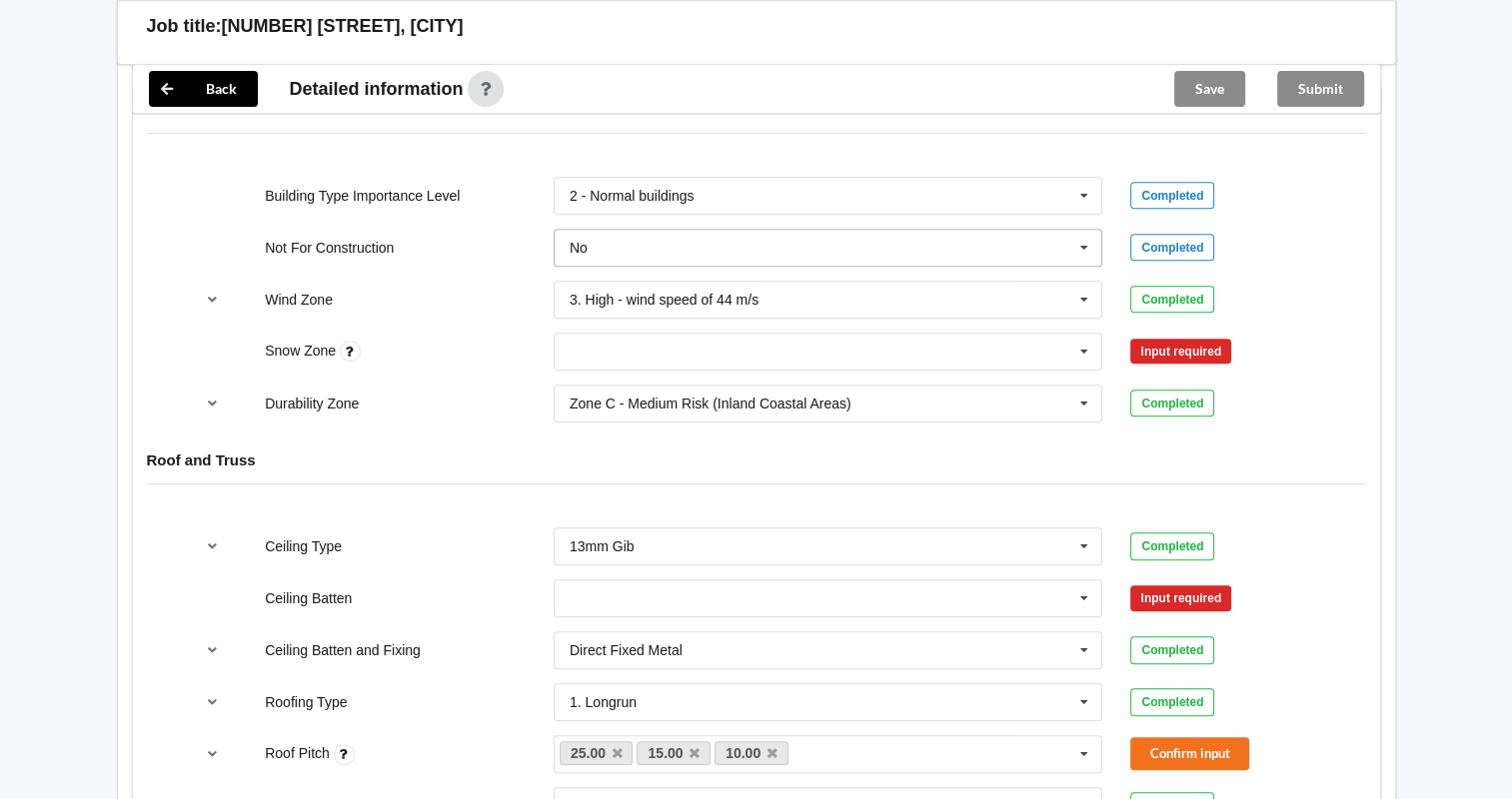 scroll, scrollTop: 832, scrollLeft: 0, axis: vertical 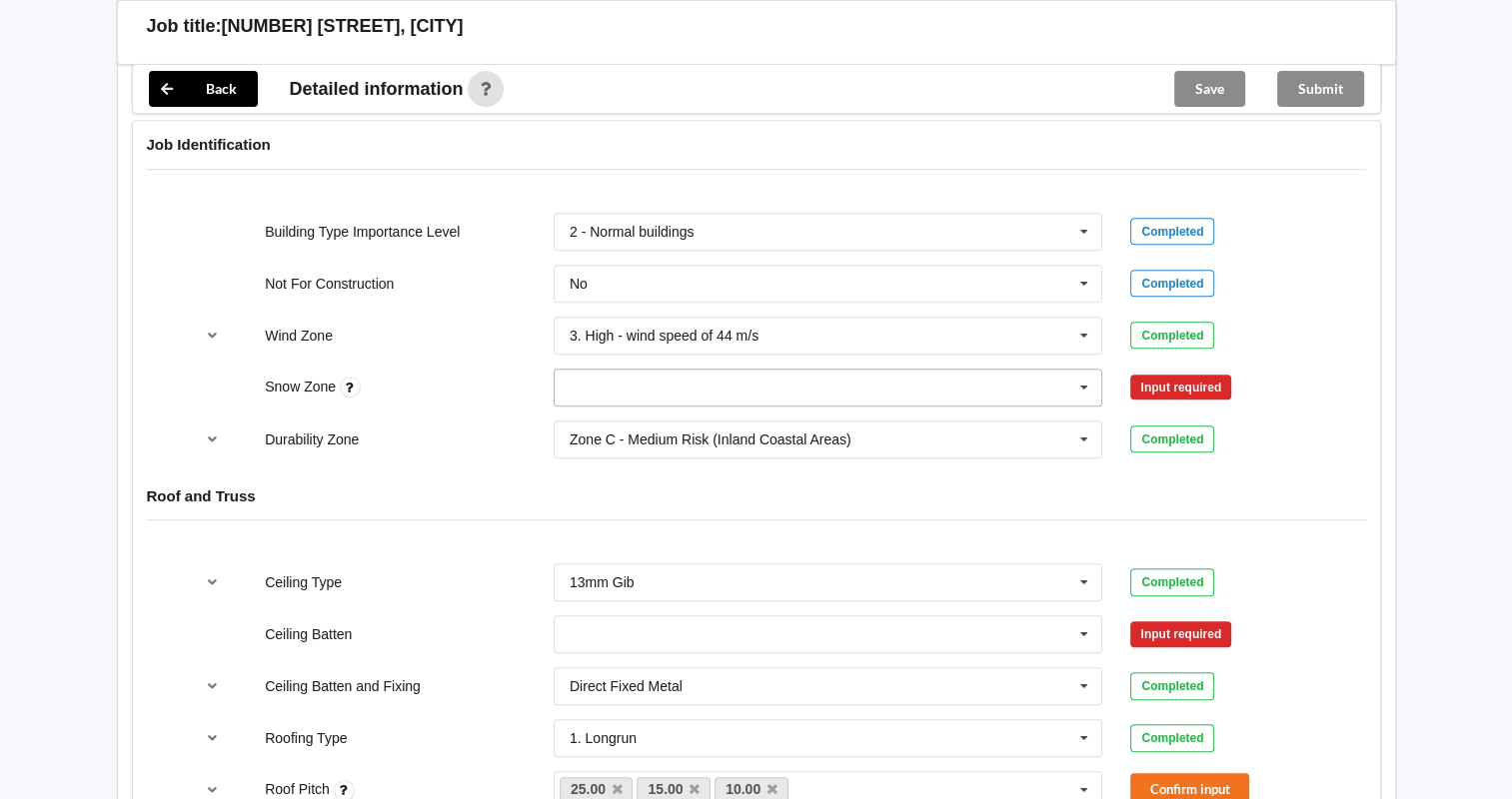 click at bounding box center (1084, 388) 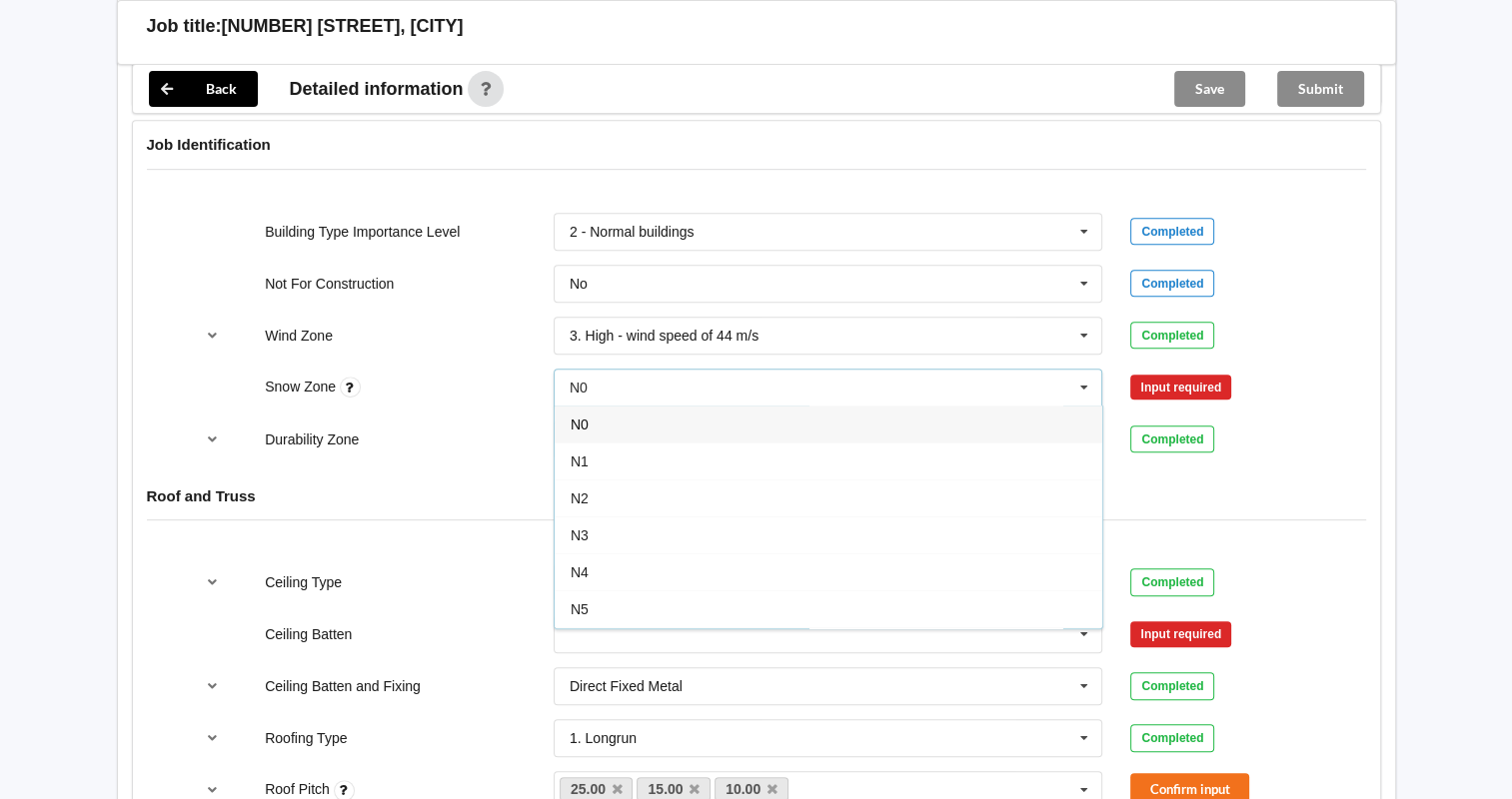 click on "N0" at bounding box center [828, 423] 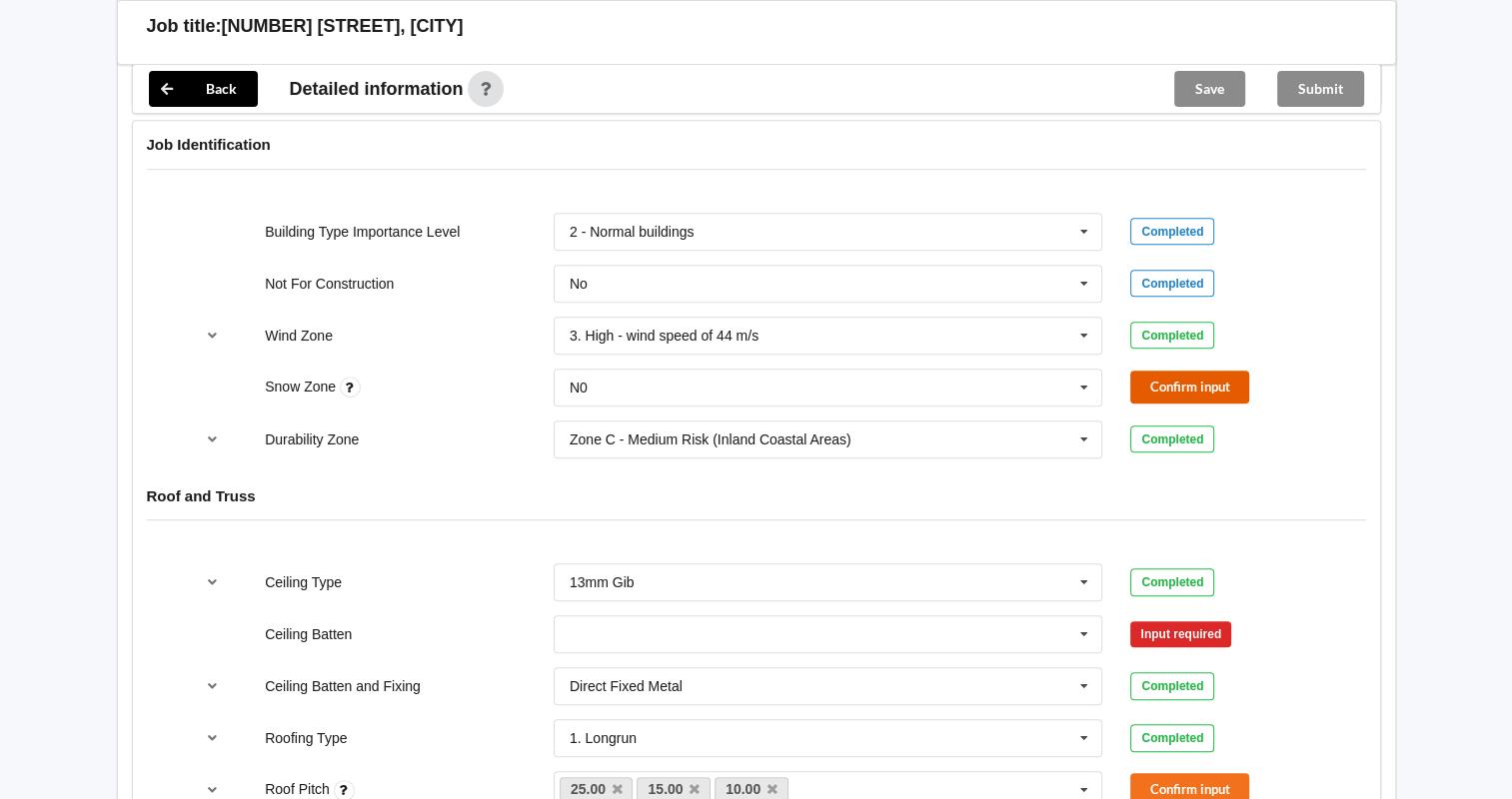 click on "Confirm input" at bounding box center [1189, 387] 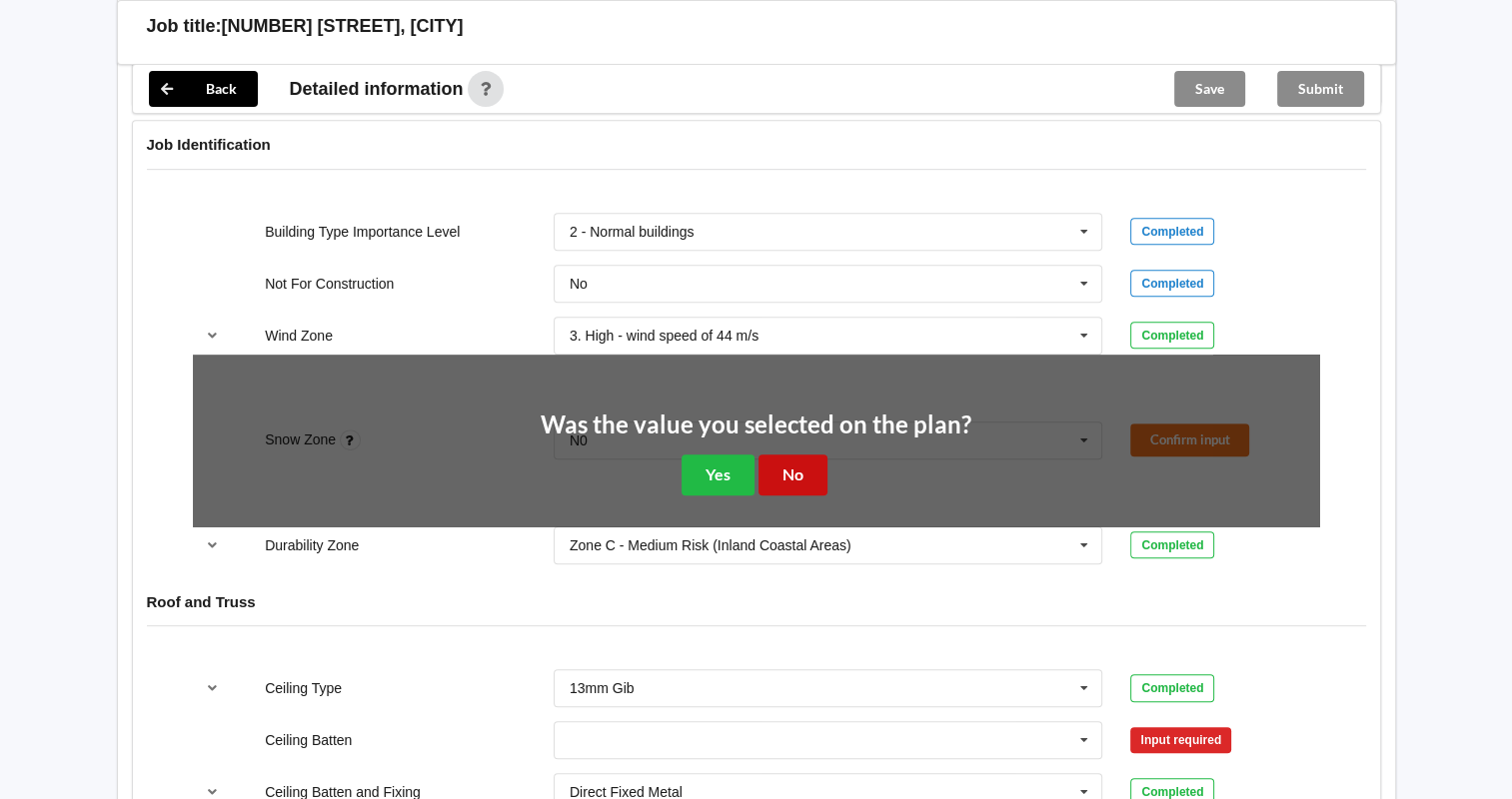 click on "No" at bounding box center [792, 474] 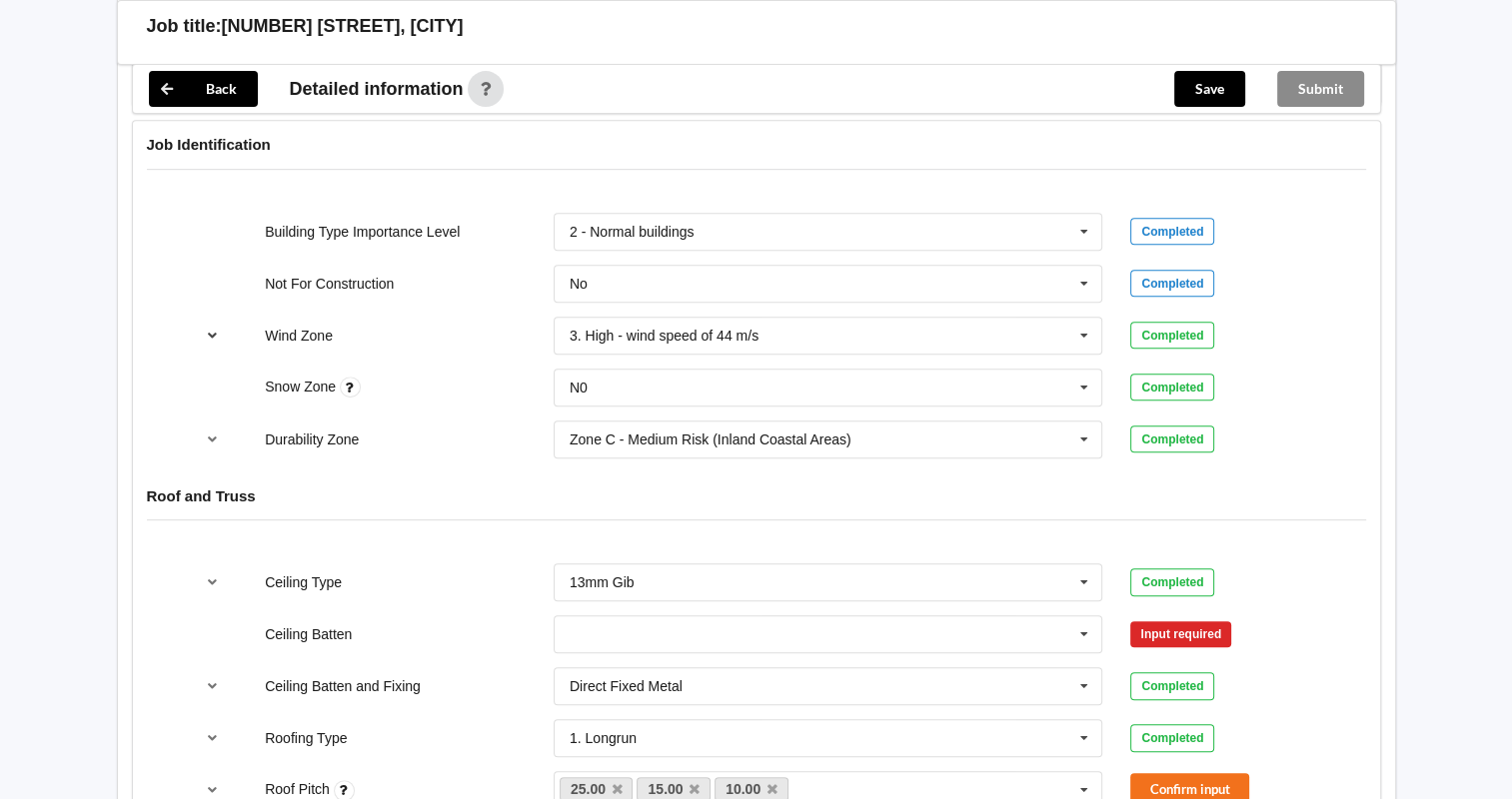 click at bounding box center (212, 335) 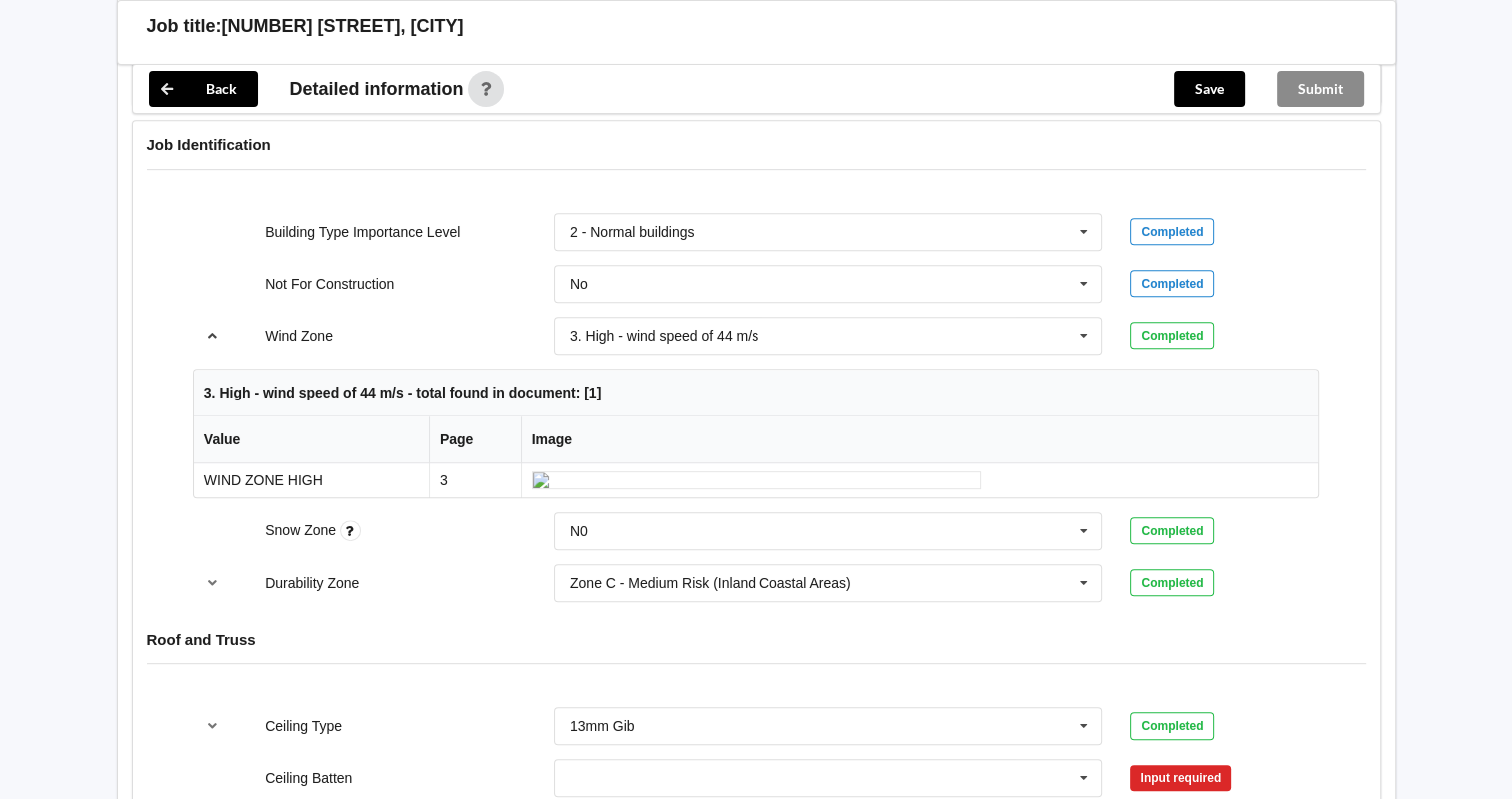 click at bounding box center [212, 335] 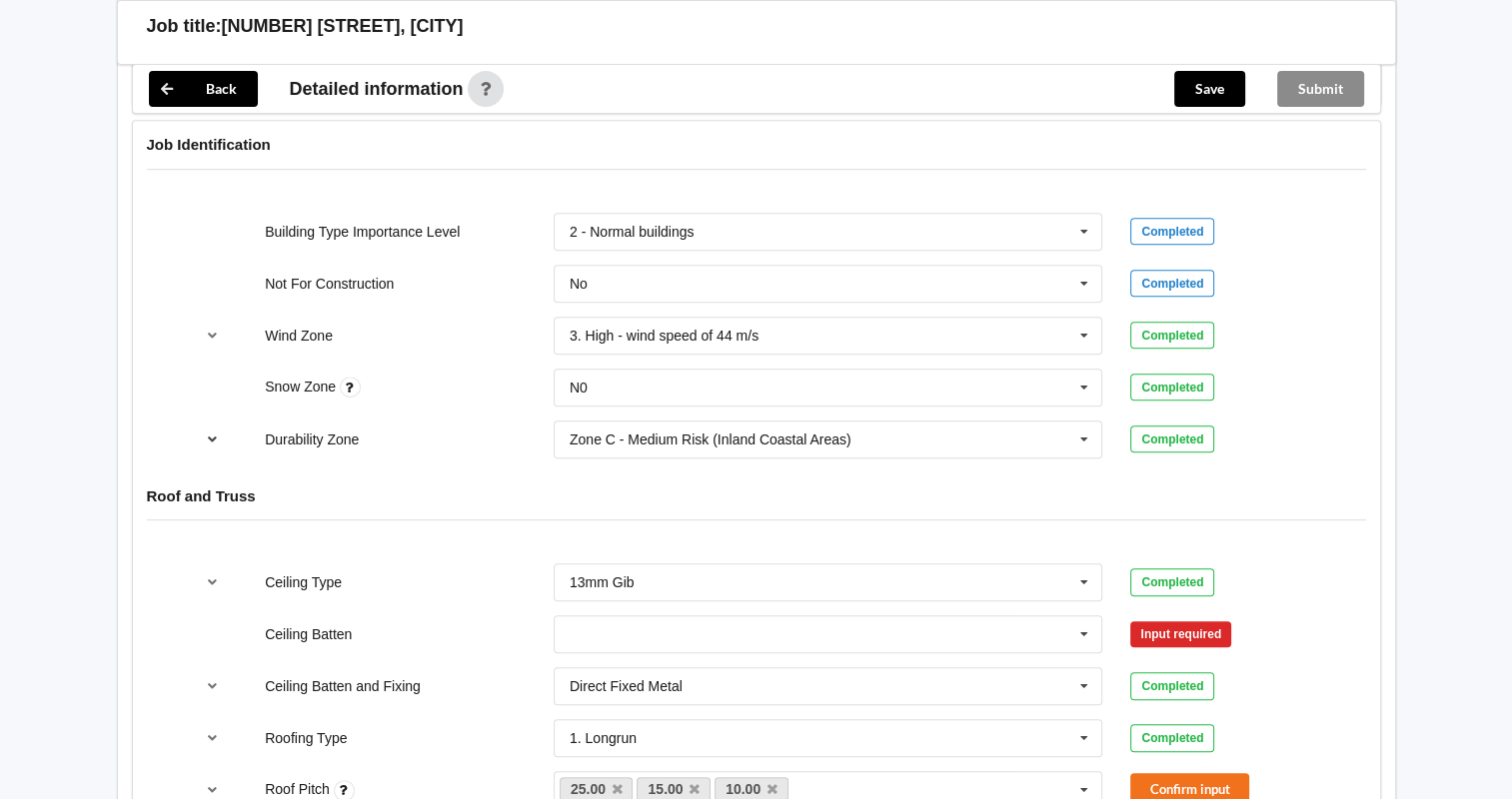 click at bounding box center (212, 438) 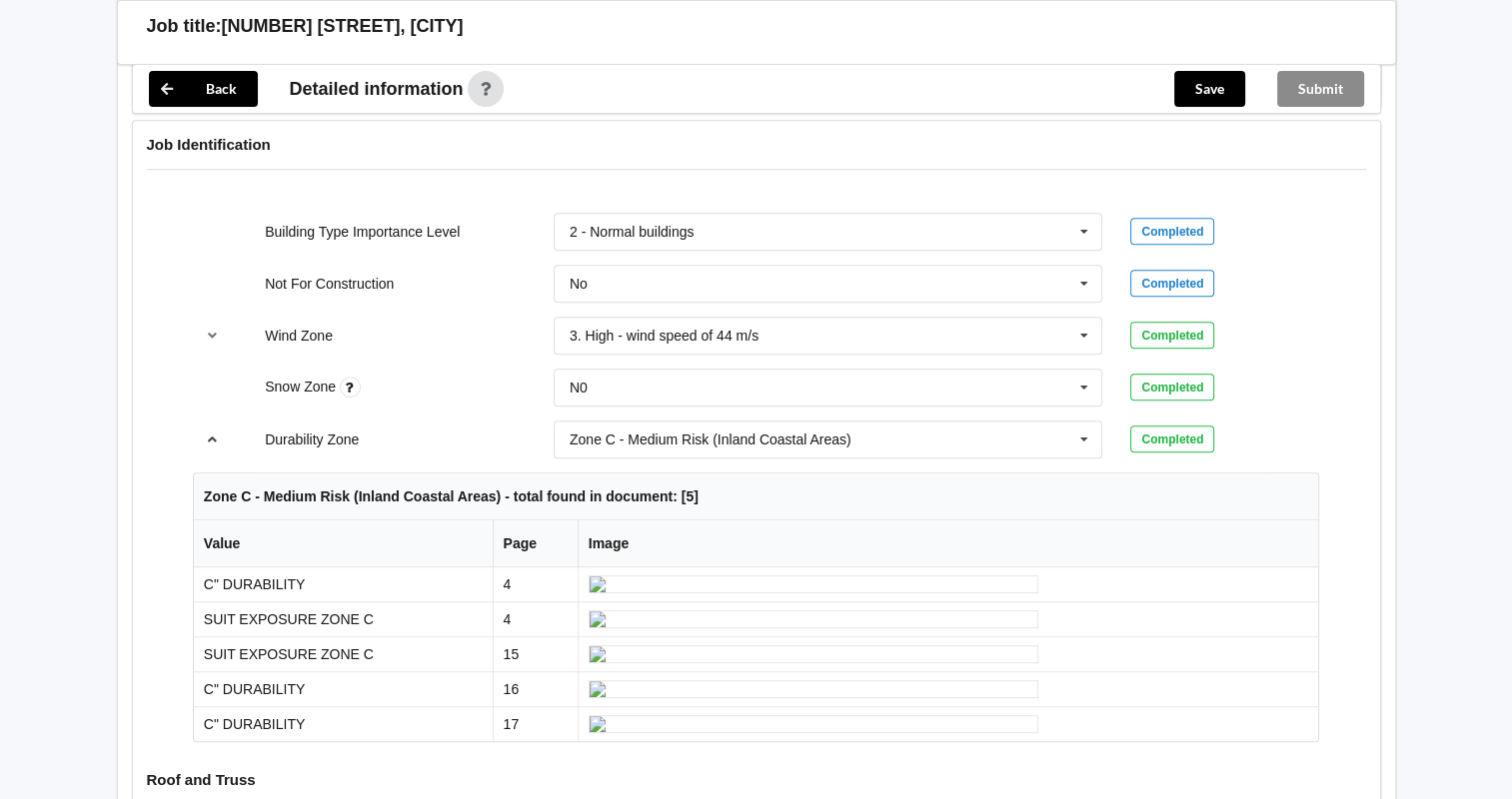 click at bounding box center (212, 438) 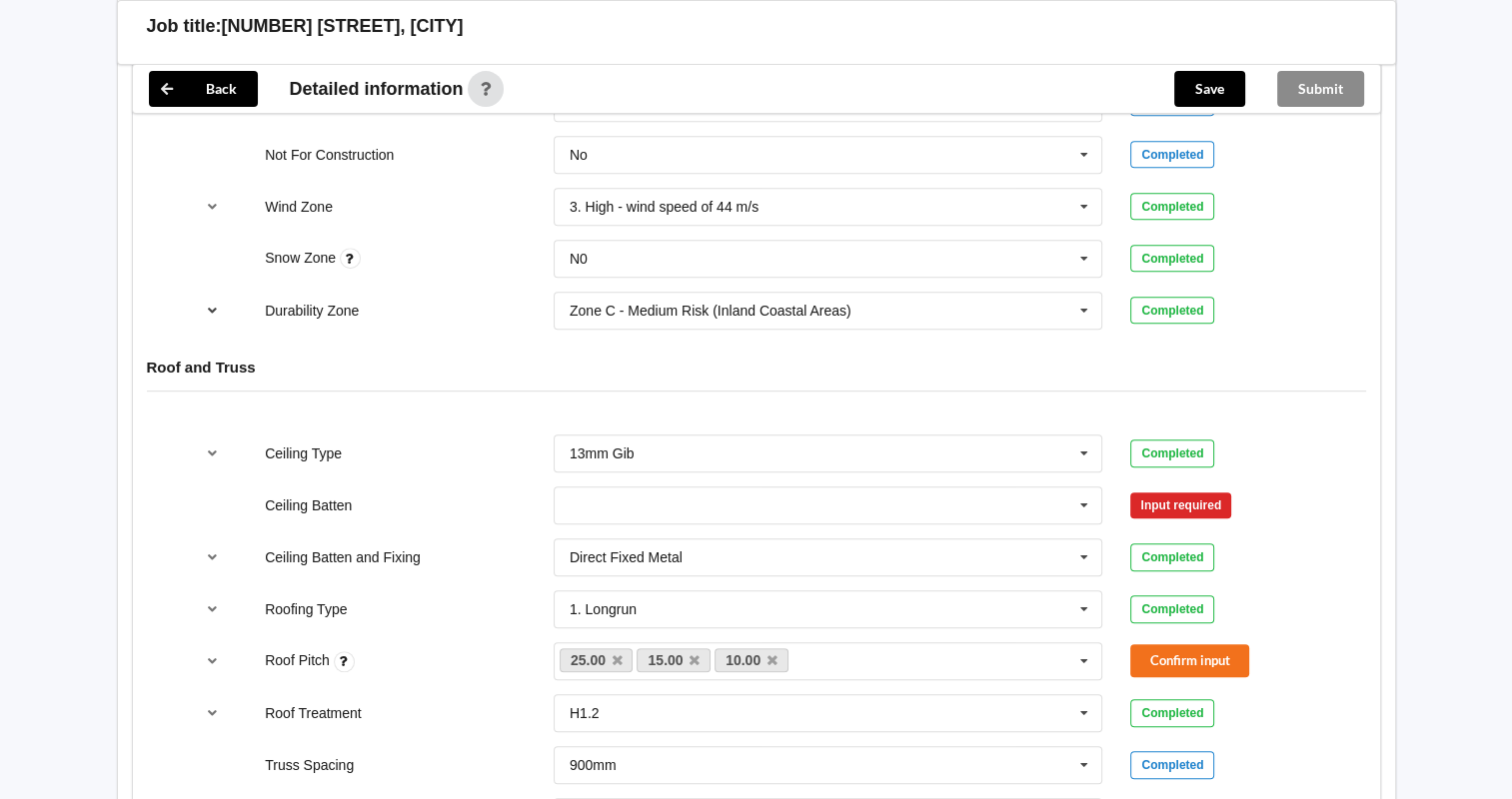 scroll, scrollTop: 999, scrollLeft: 0, axis: vertical 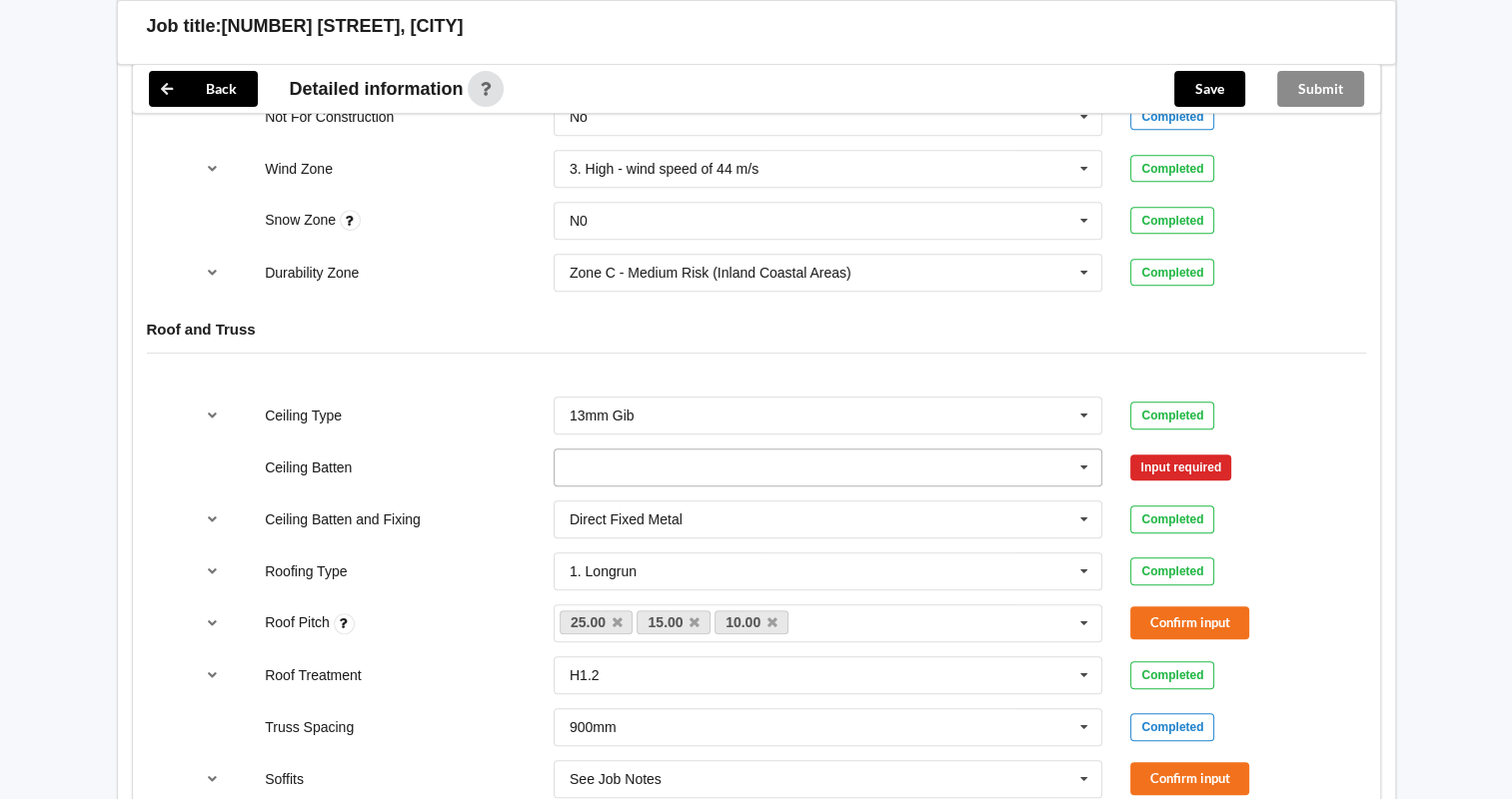 click at bounding box center (1084, 467) 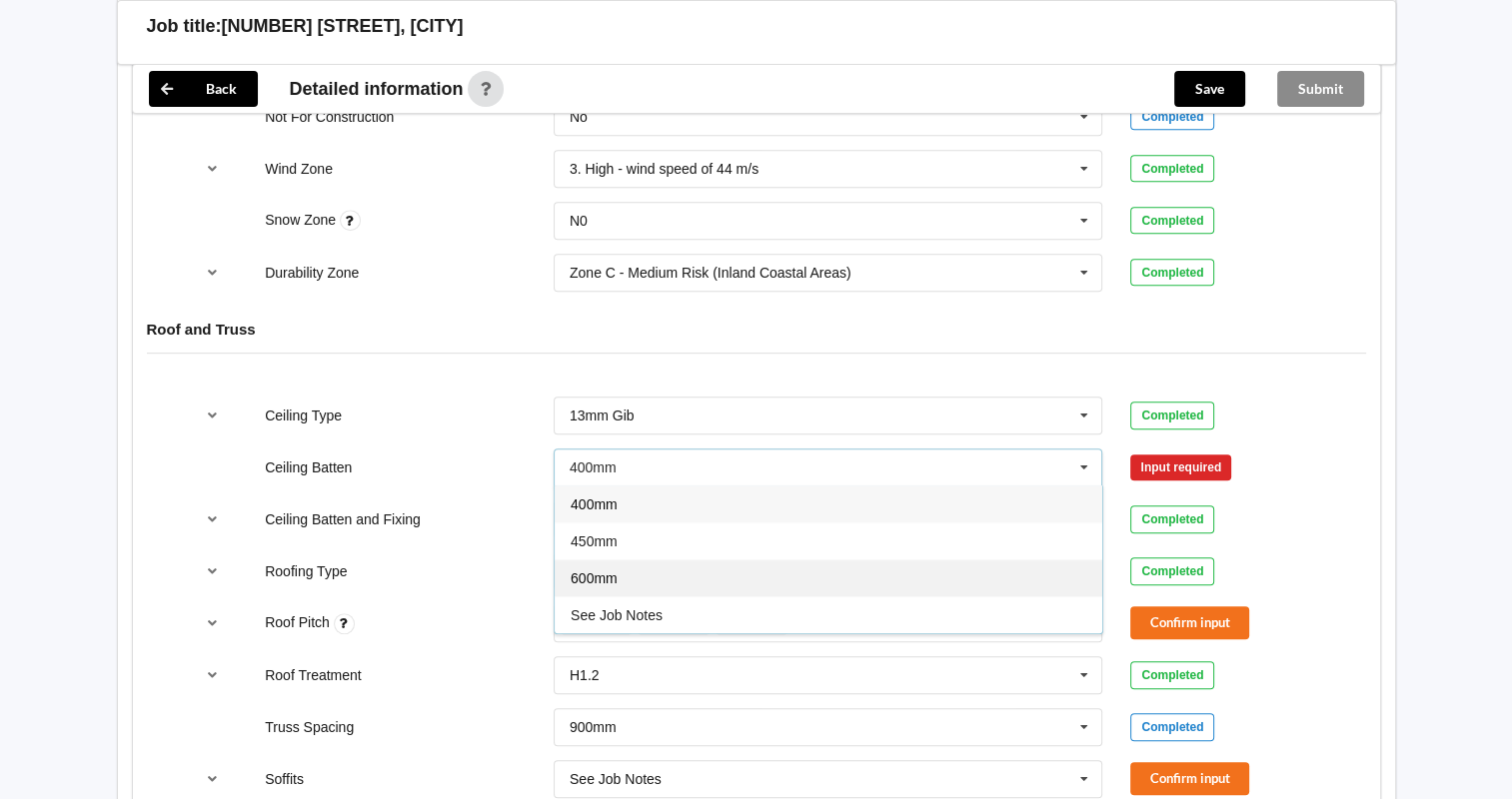 click on "600mm" at bounding box center [828, 577] 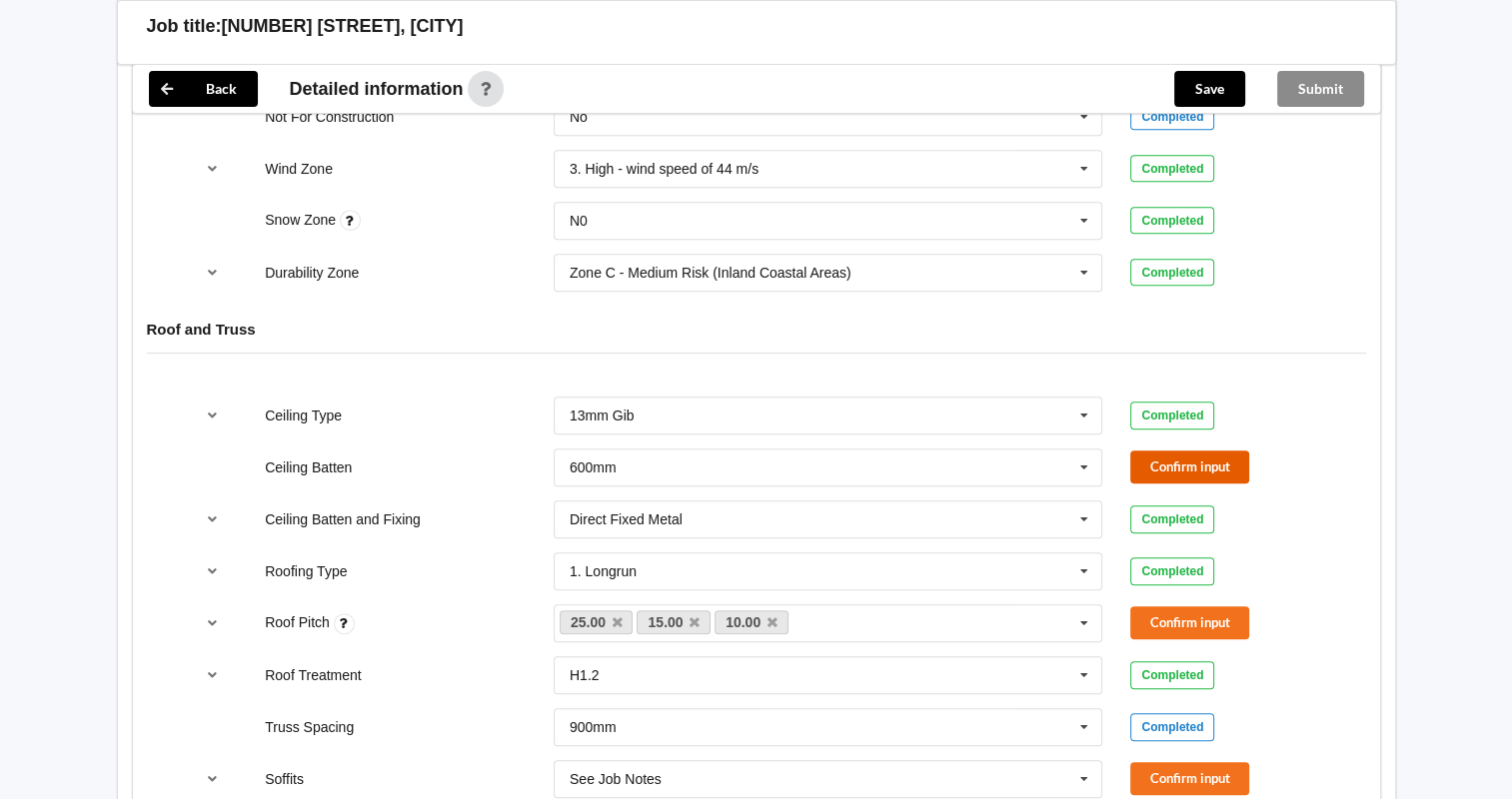 click on "Confirm input" at bounding box center (1189, 466) 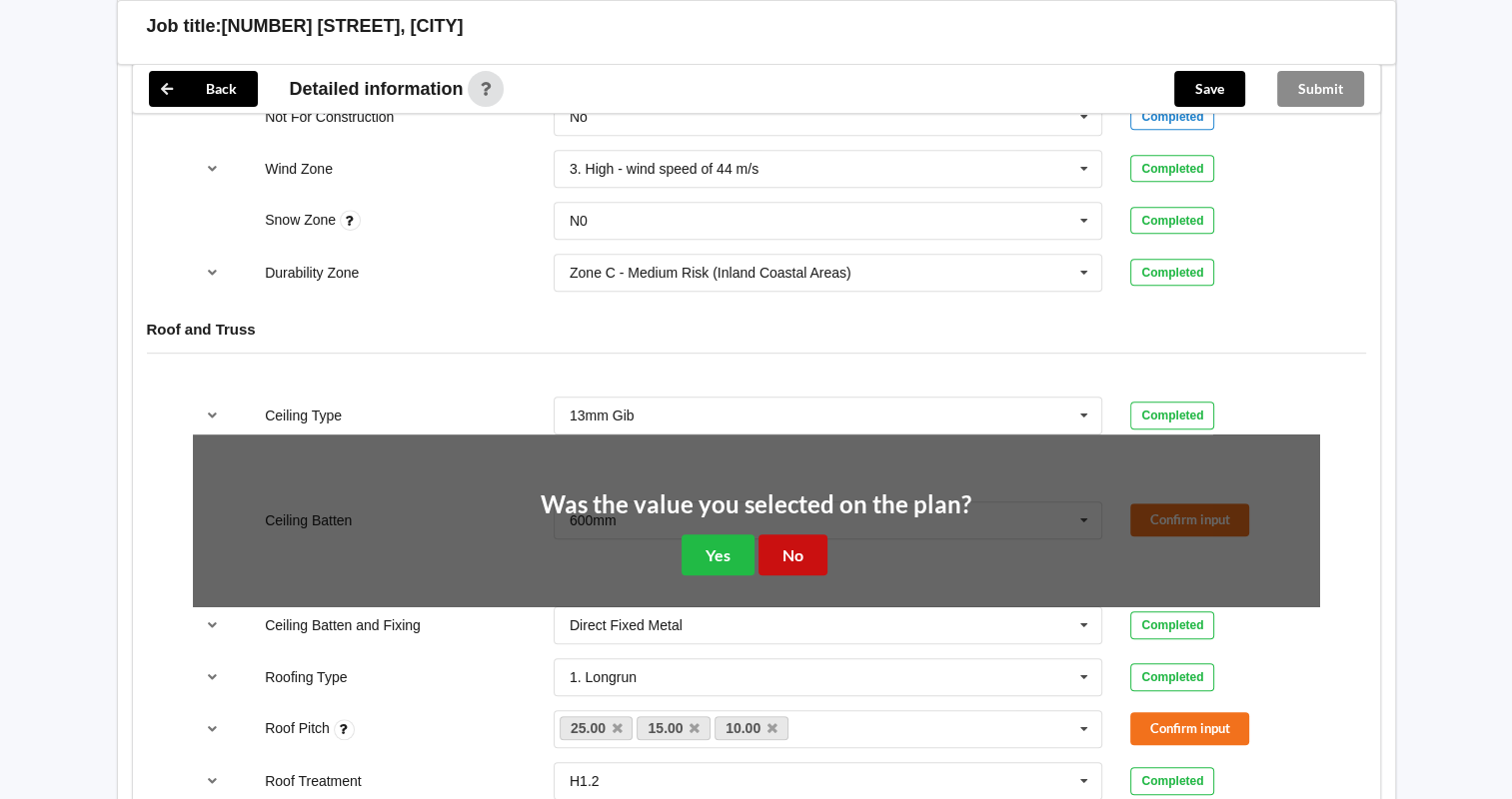 click on "No" at bounding box center (792, 554) 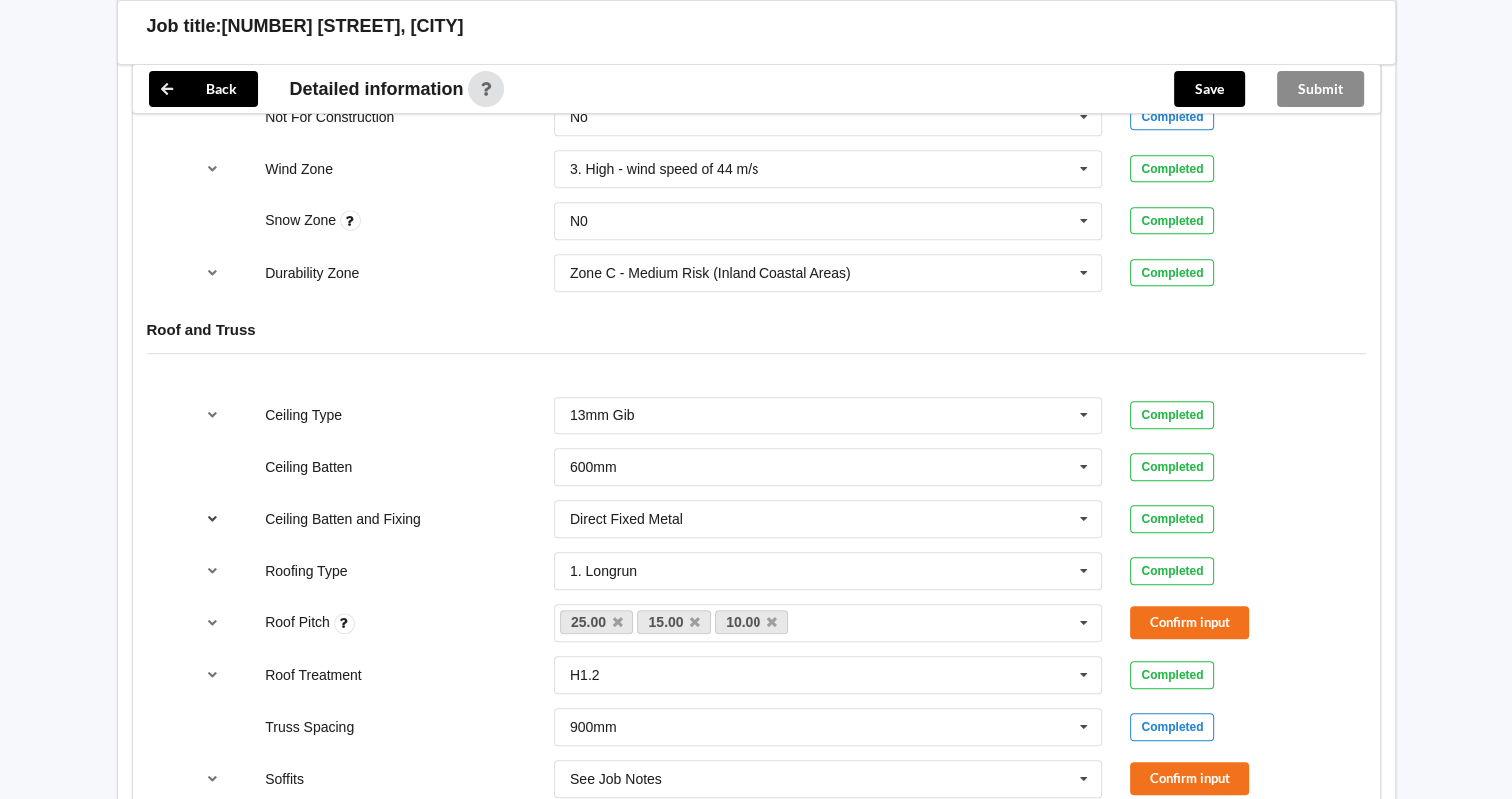 click at bounding box center (212, 518) 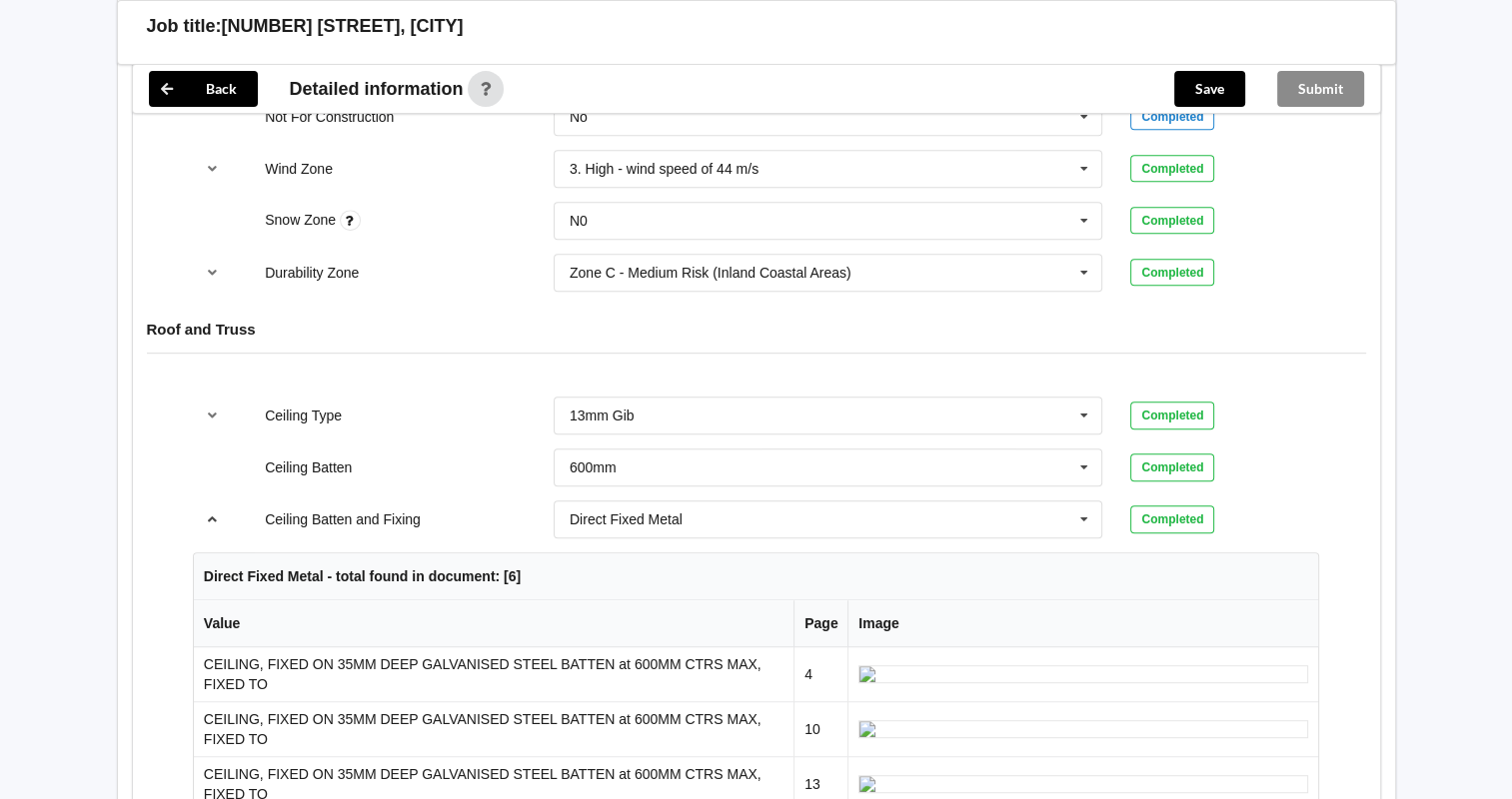 click at bounding box center [212, 518] 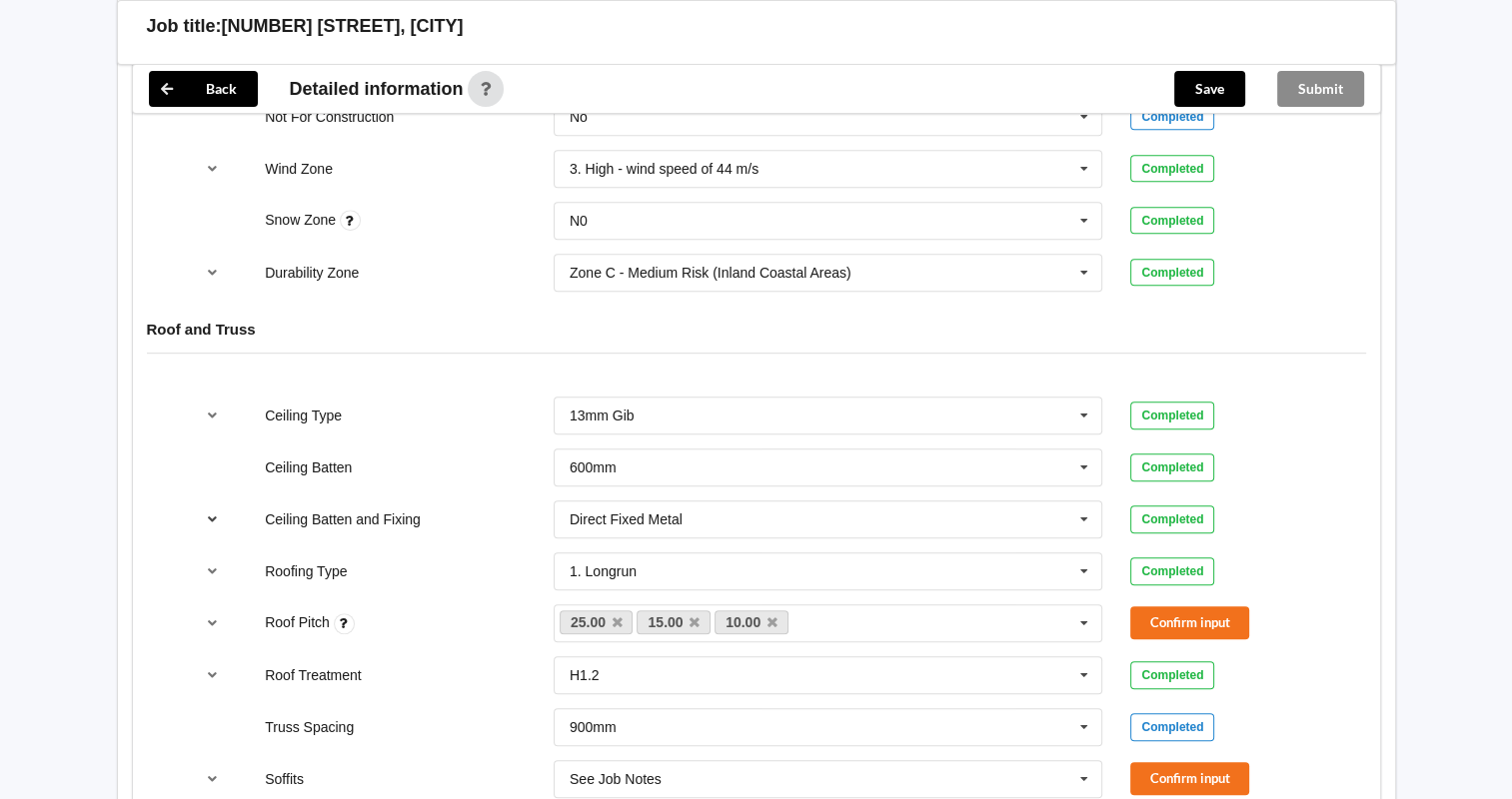 click at bounding box center [212, 518] 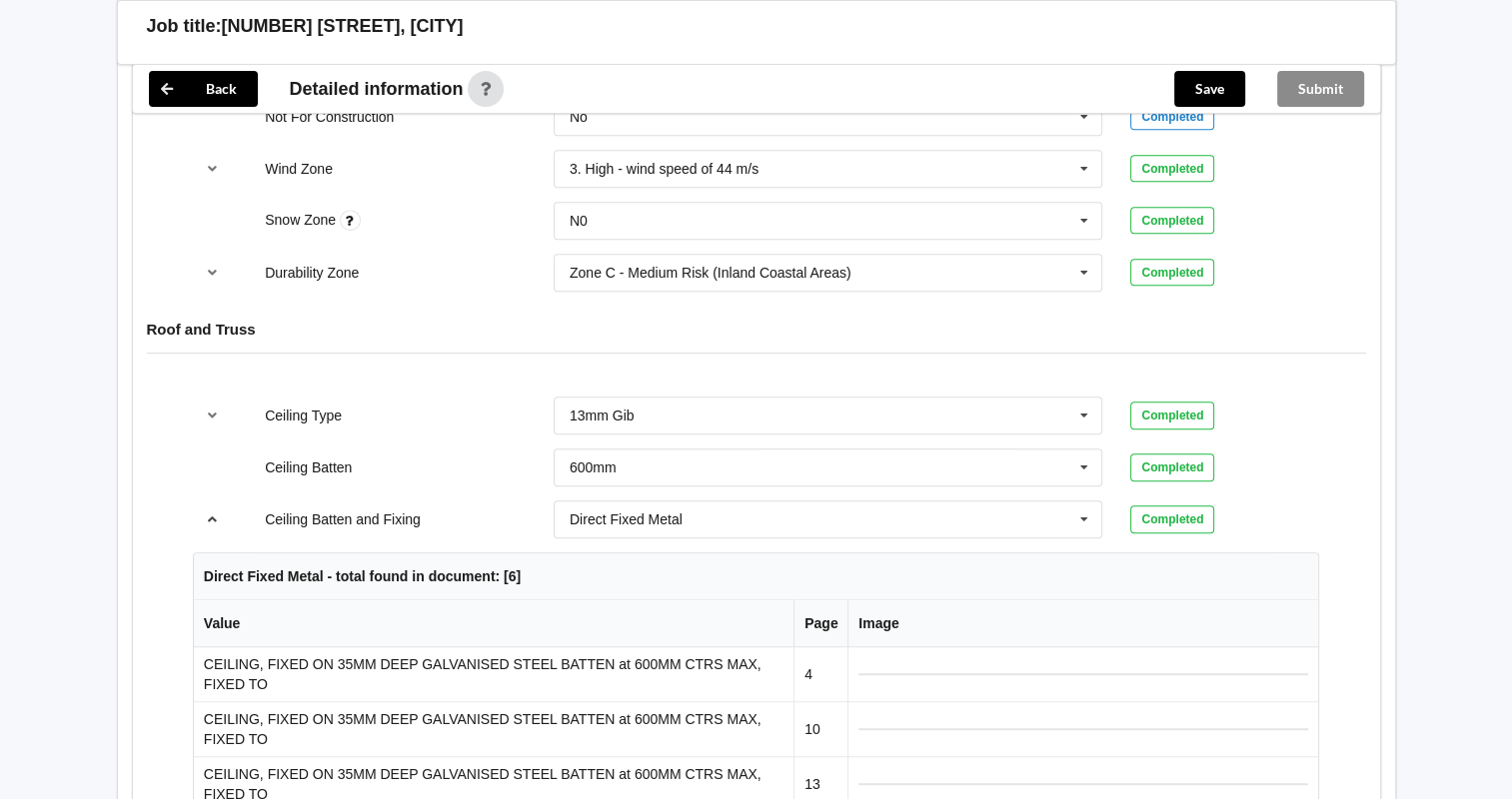 click at bounding box center (212, 518) 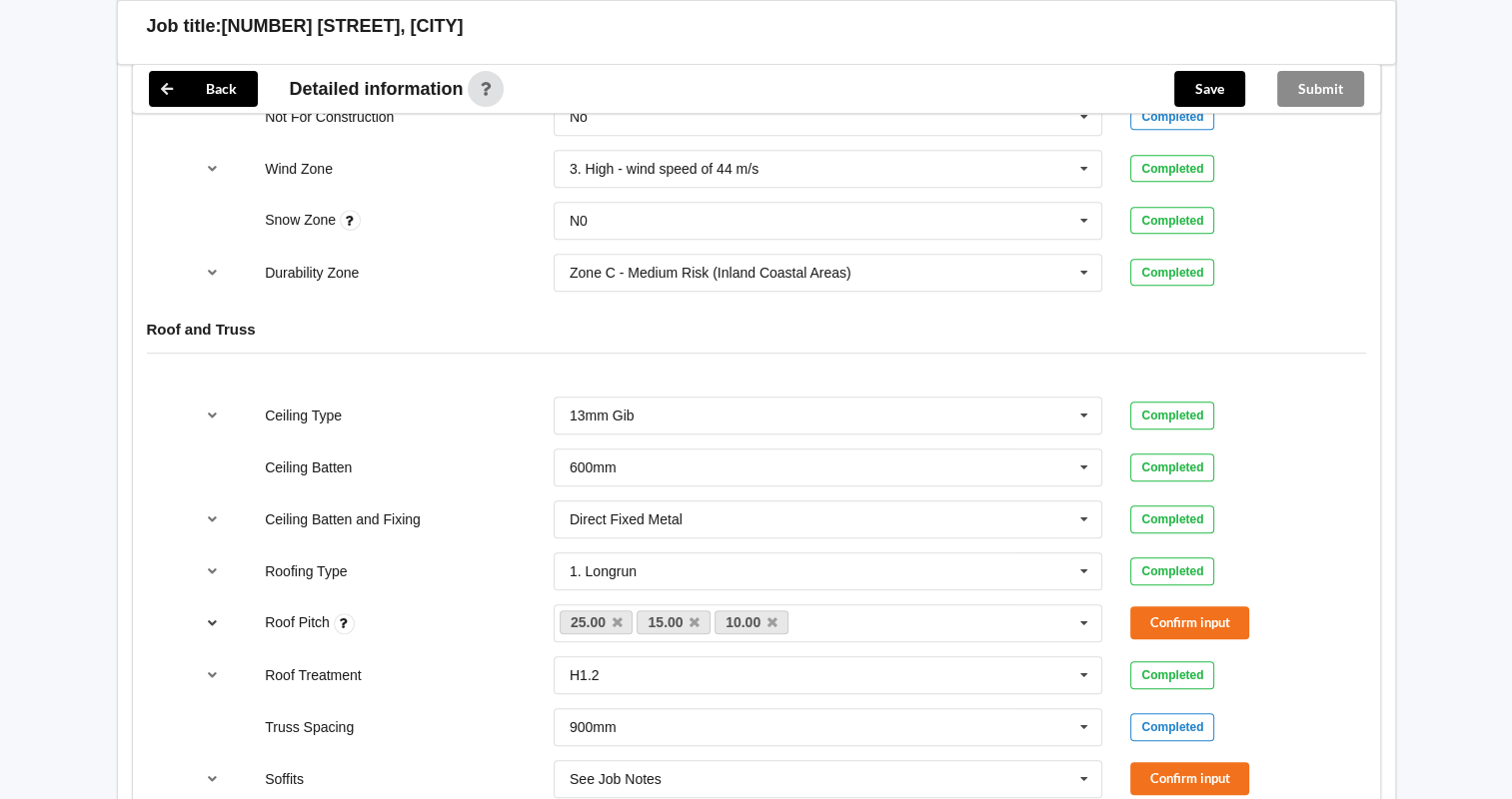 click at bounding box center (212, 622) 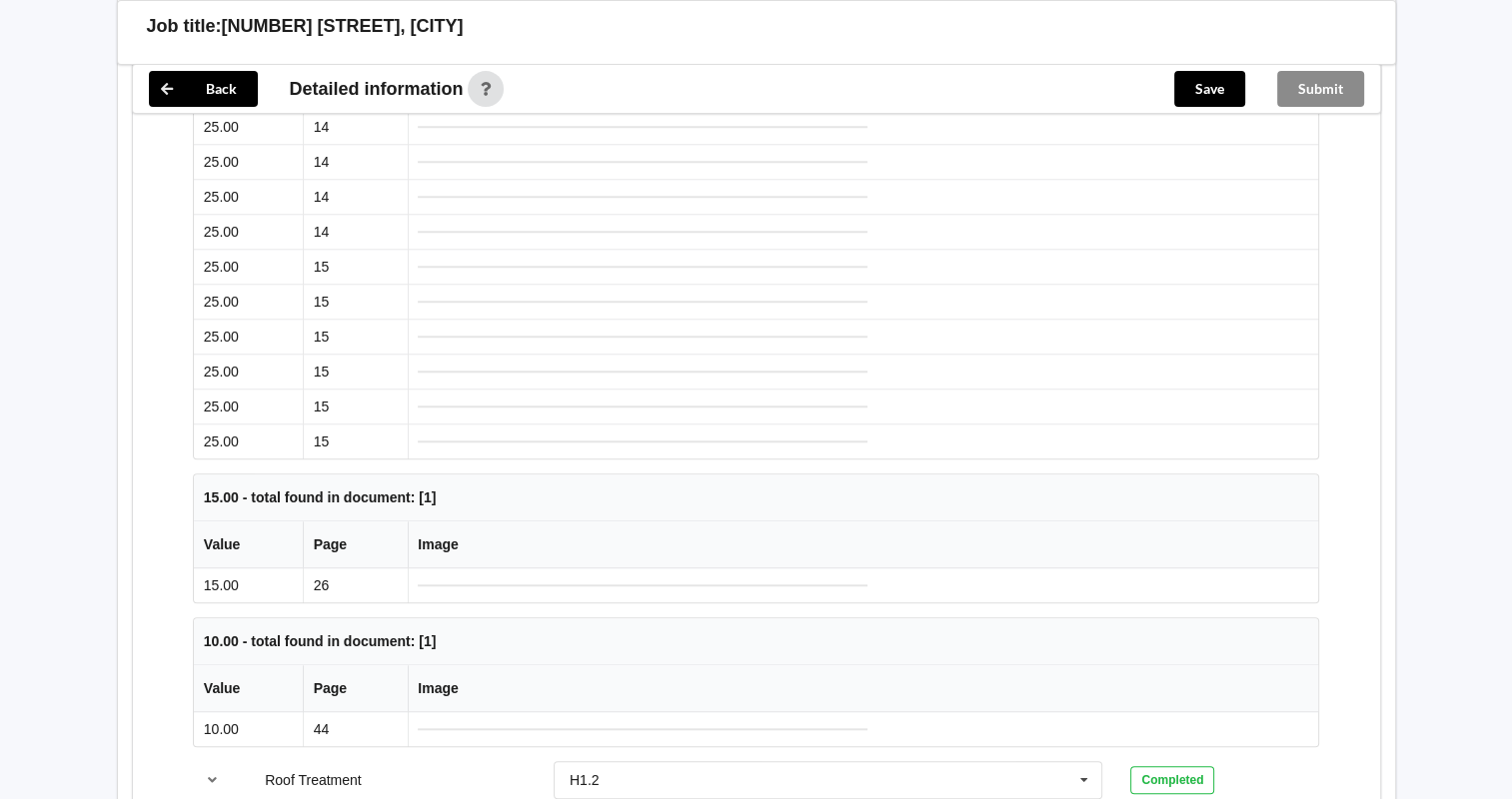 scroll, scrollTop: 1165, scrollLeft: 0, axis: vertical 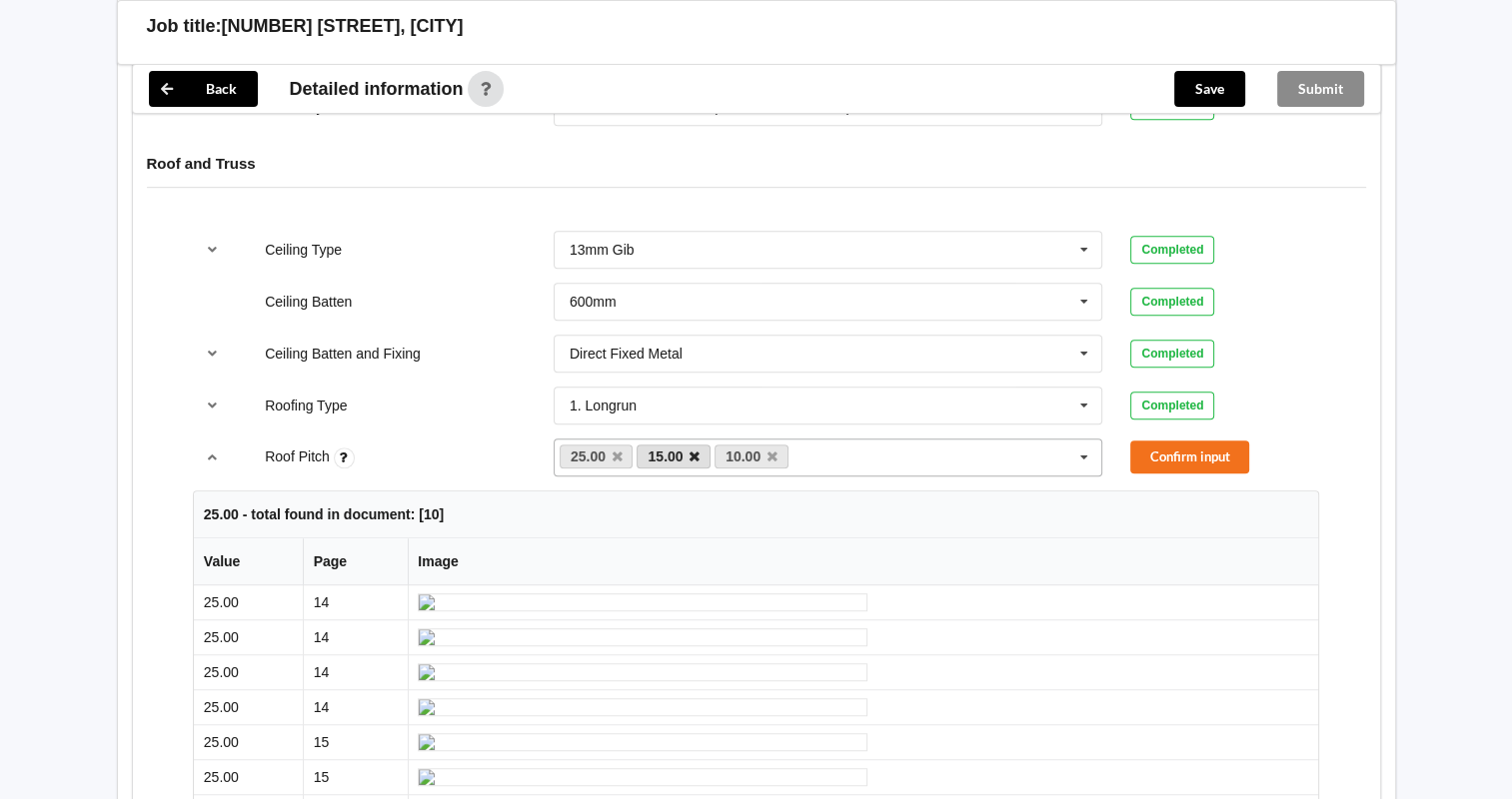 click at bounding box center [695, 456] 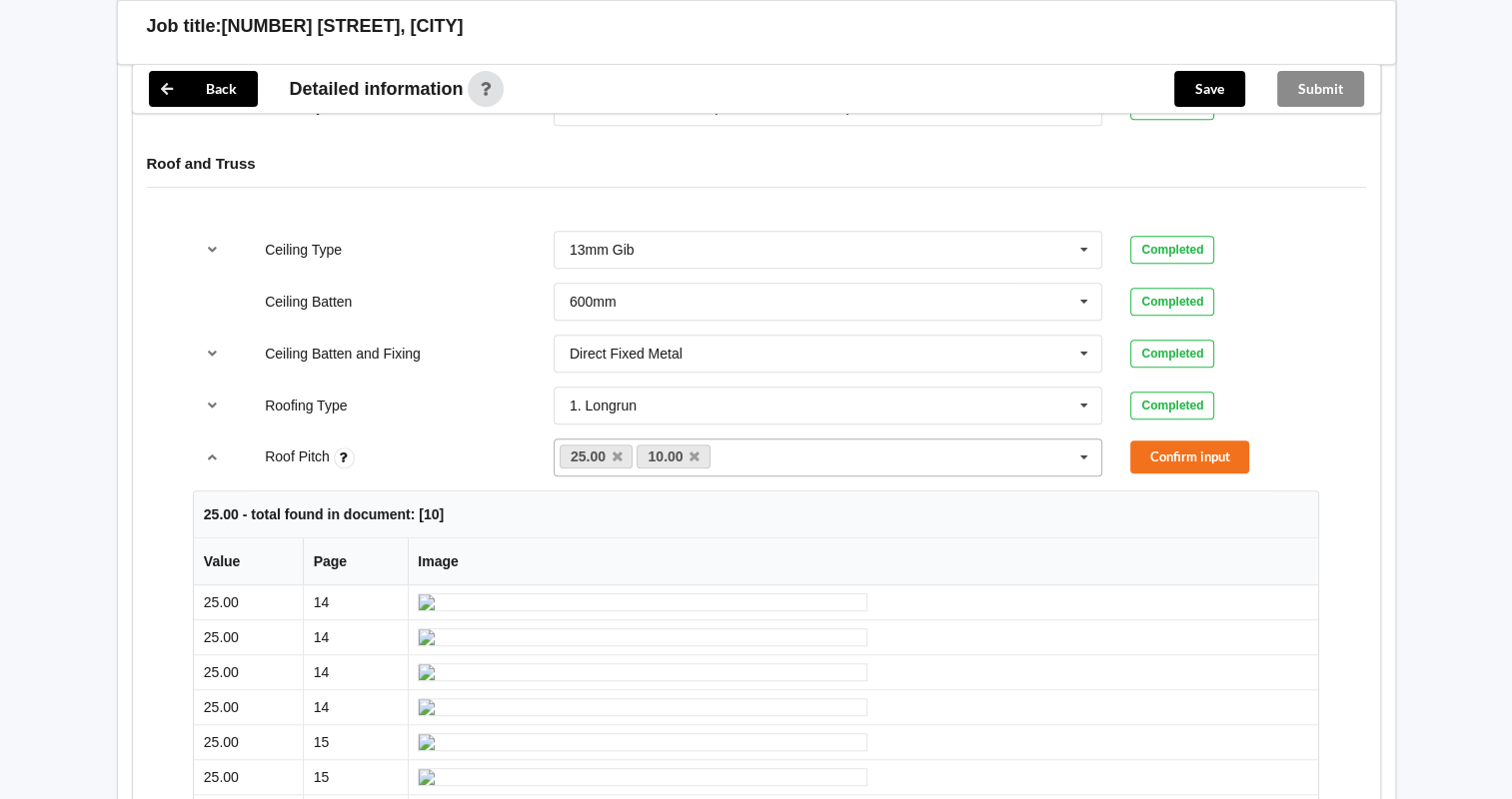 click at bounding box center [695, 456] 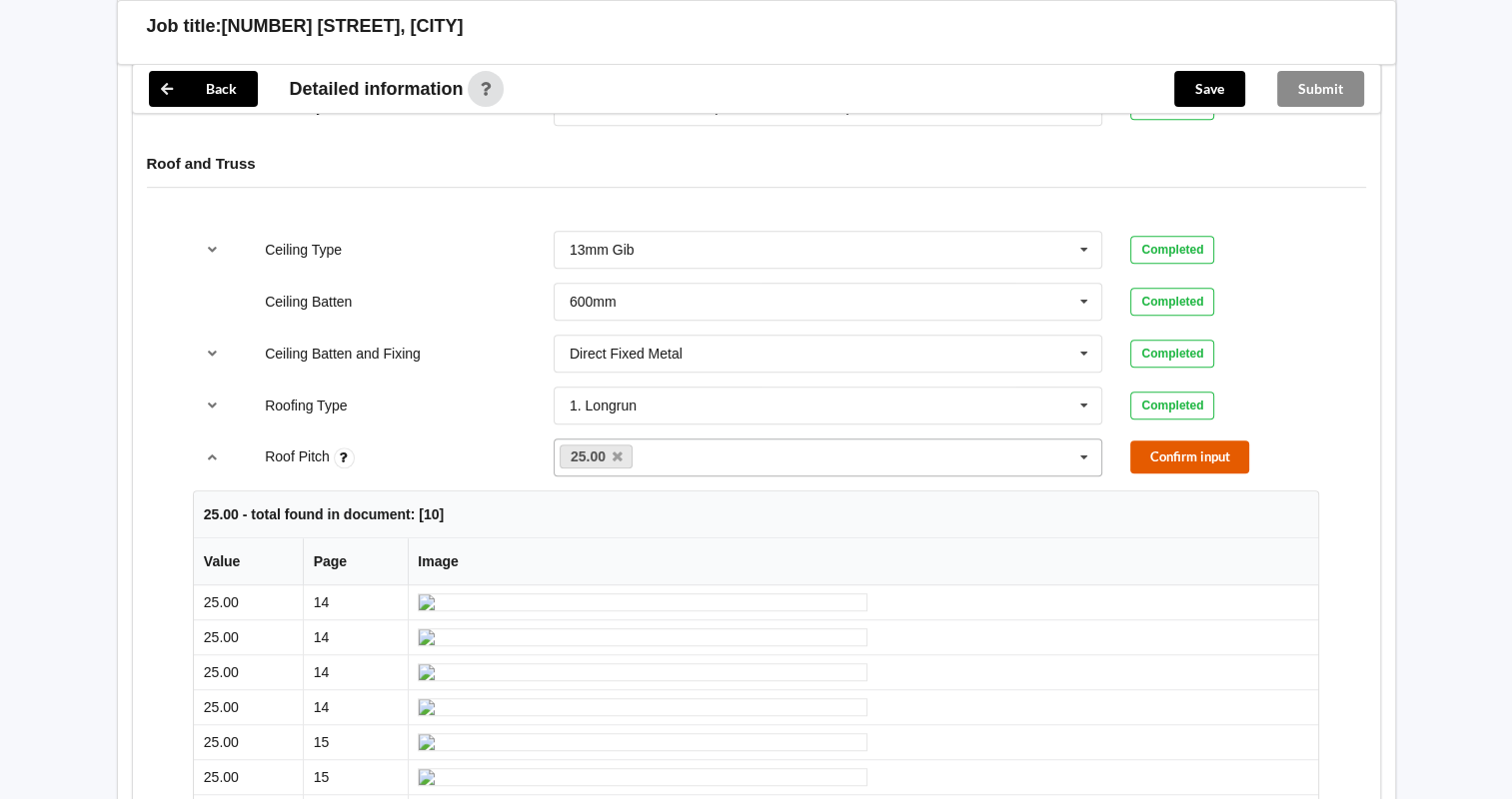 click on "Confirm input" at bounding box center (1189, 456) 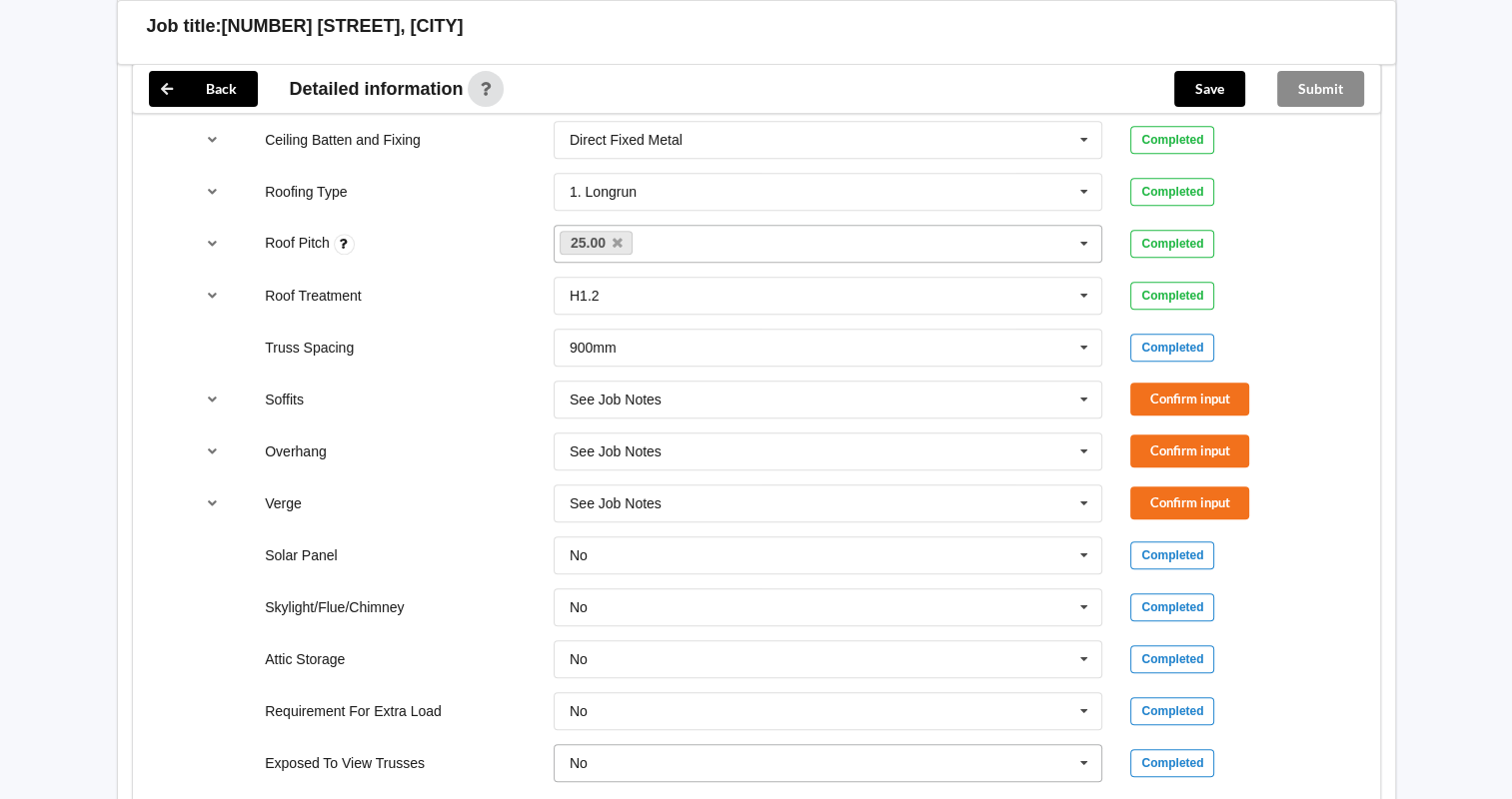 scroll, scrollTop: 1230, scrollLeft: 0, axis: vertical 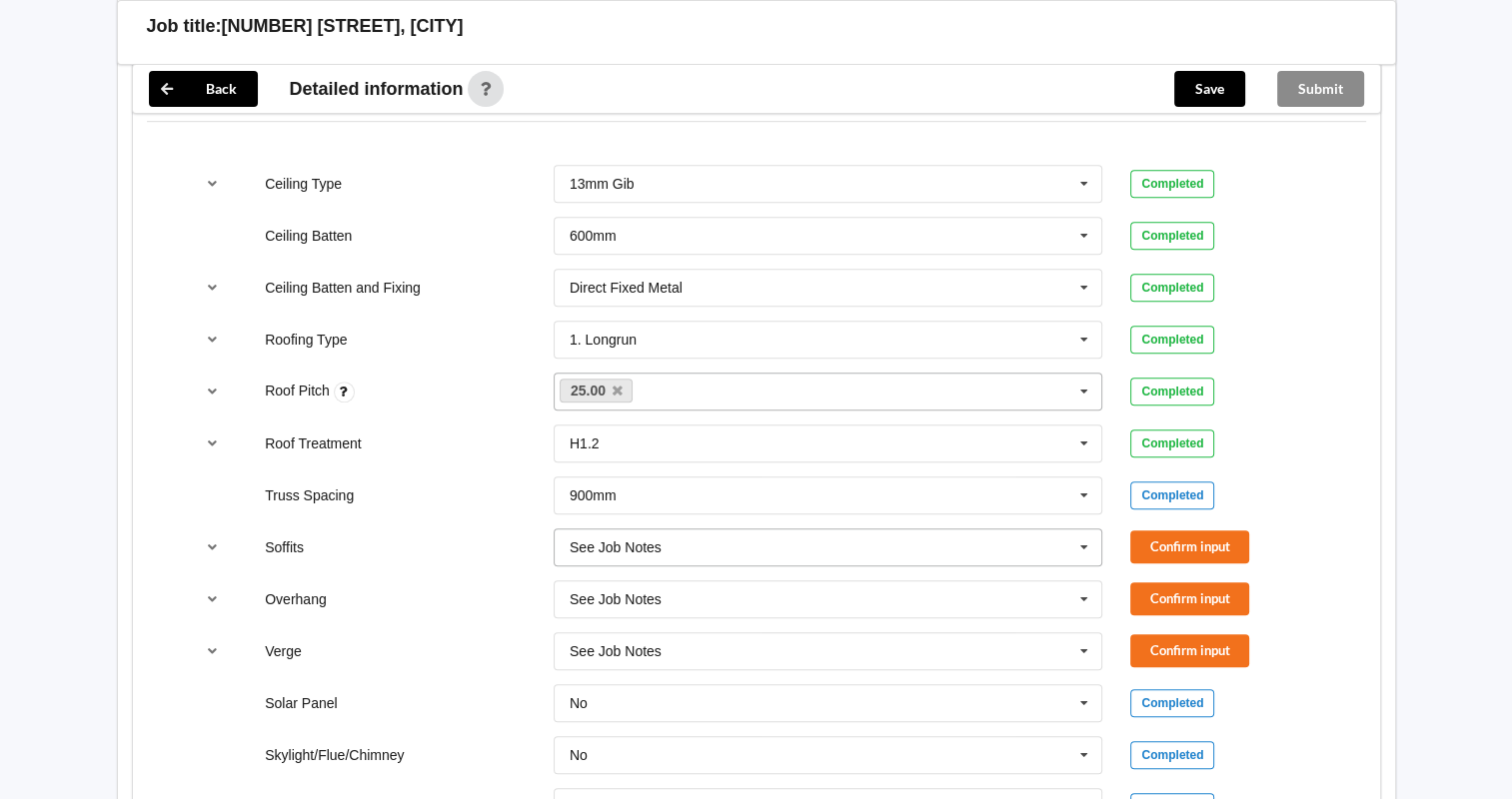 click at bounding box center (1084, 547) 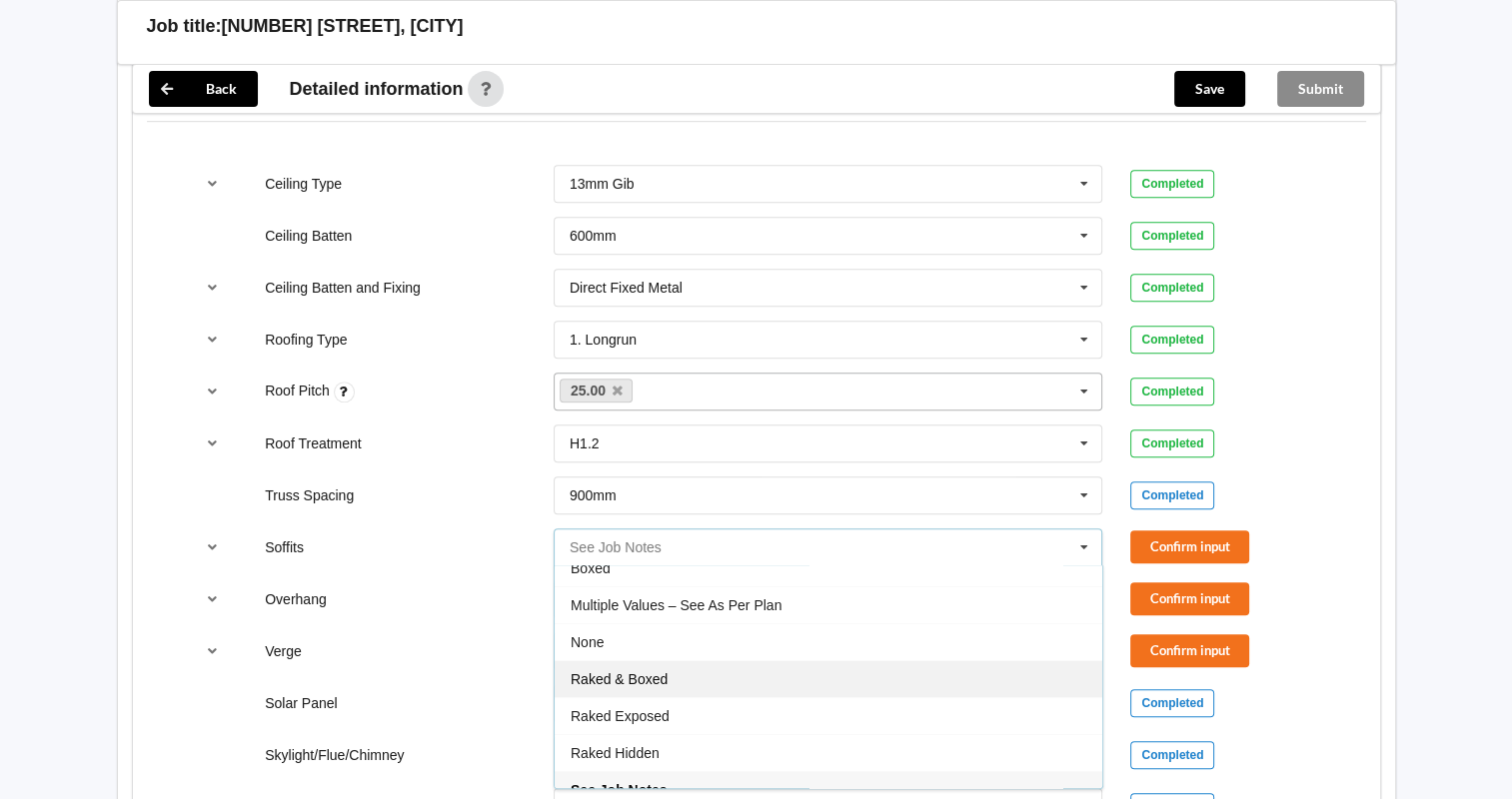 scroll, scrollTop: 0, scrollLeft: 0, axis: both 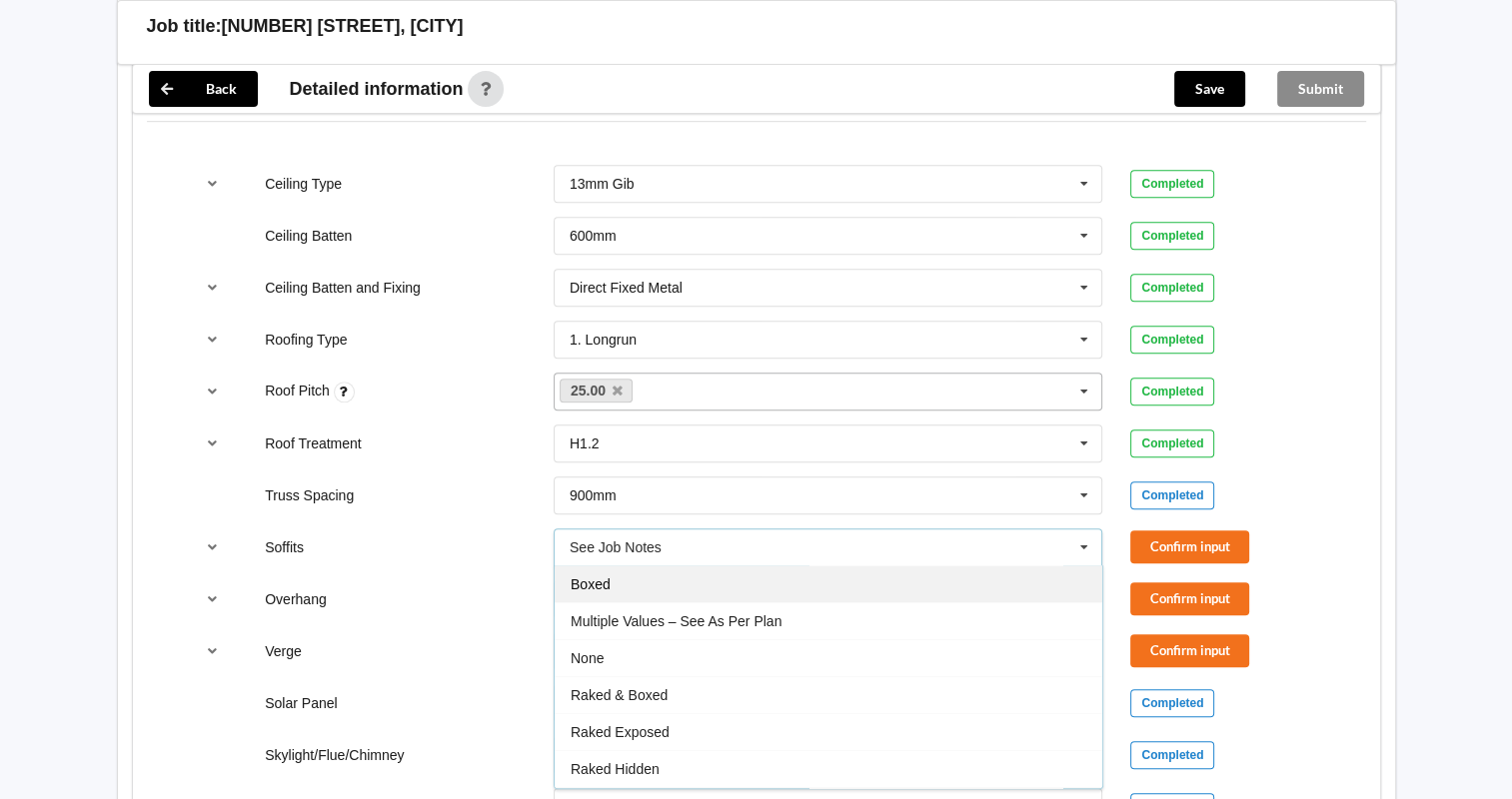 click on "Boxed" at bounding box center [591, 584] 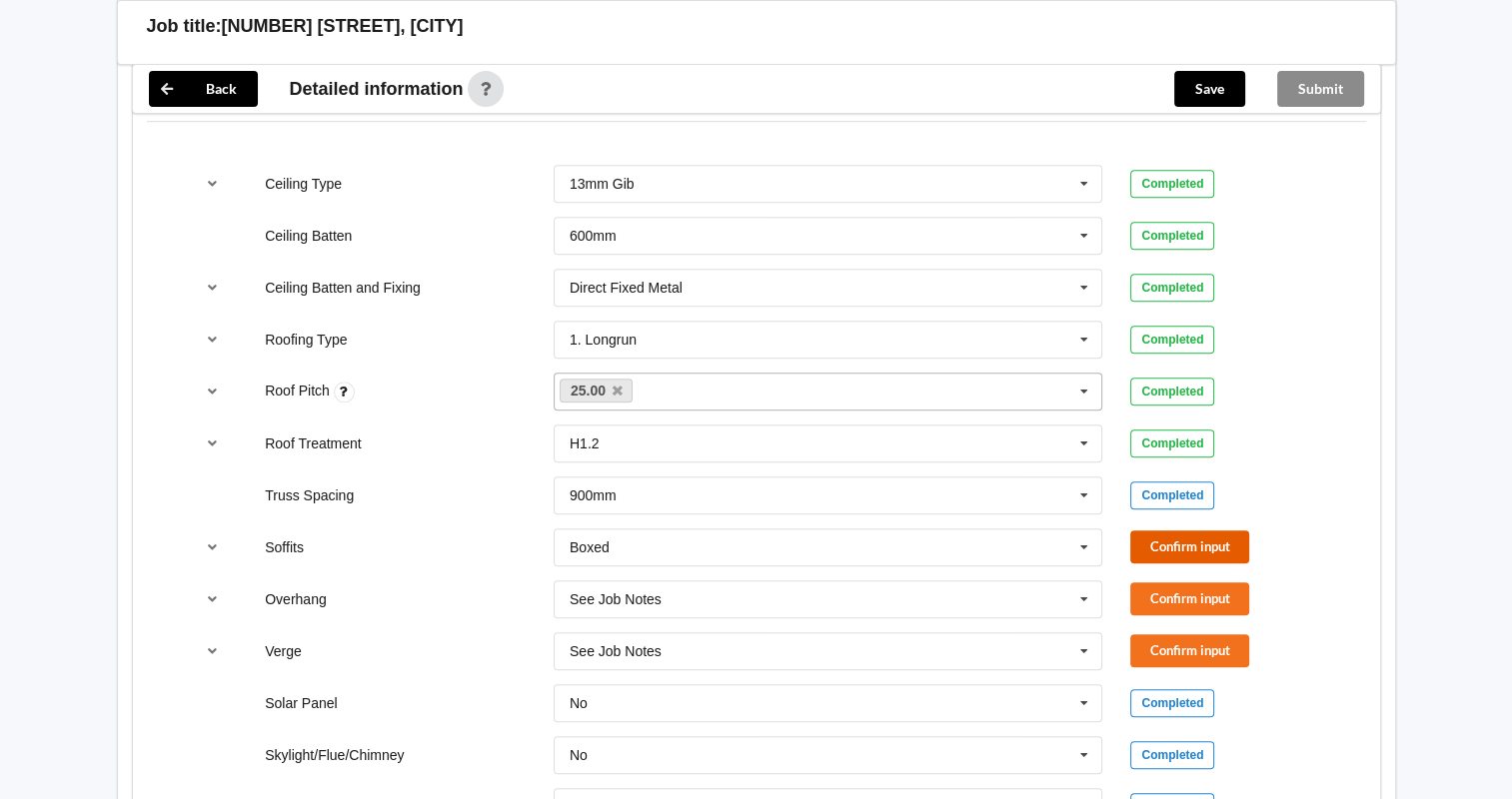 click on "Confirm input" at bounding box center [1189, 546] 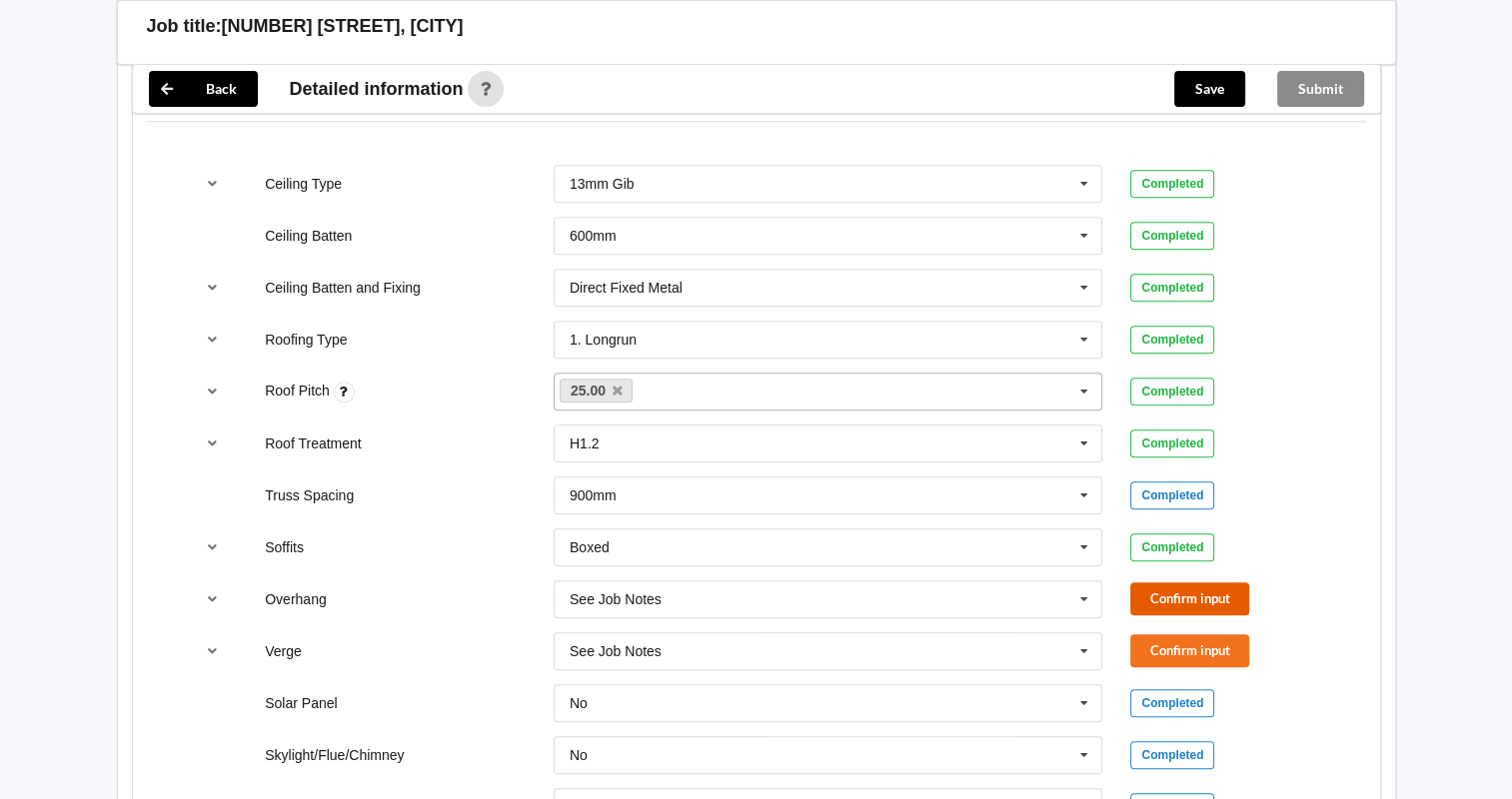 click on "Confirm input" at bounding box center (1189, 598) 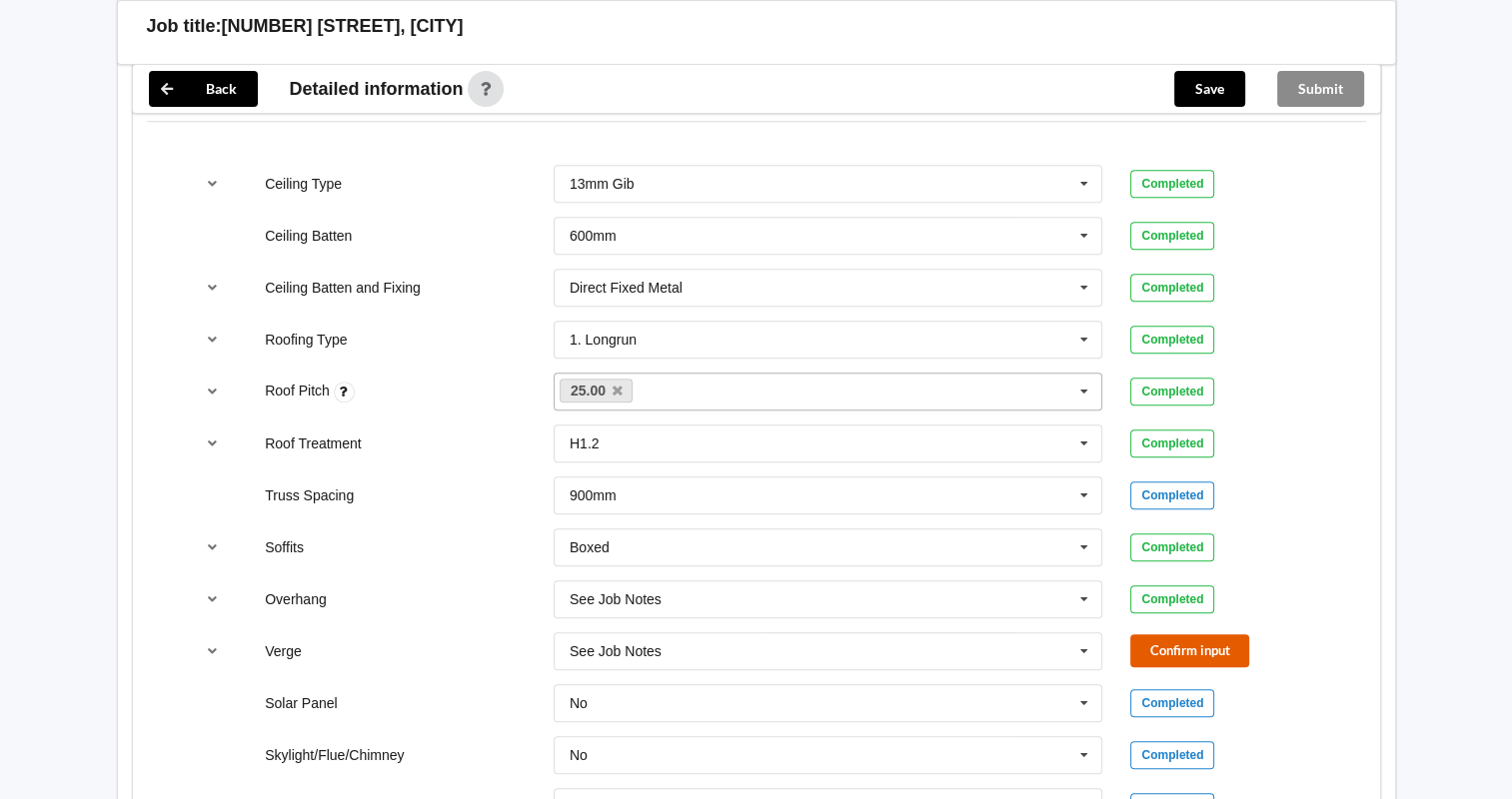 click on "Confirm input" at bounding box center [1189, 650] 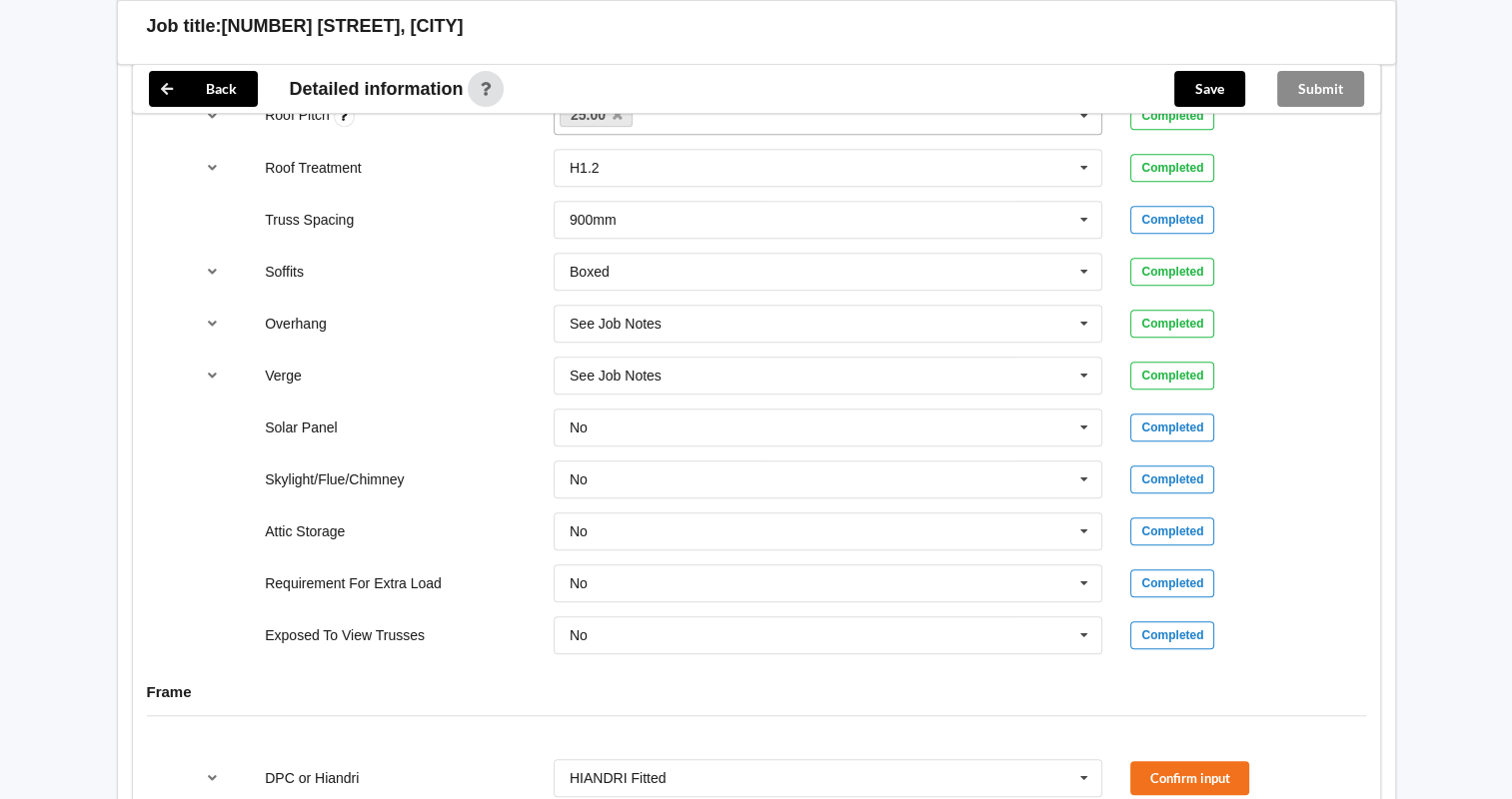 scroll, scrollTop: 1562, scrollLeft: 0, axis: vertical 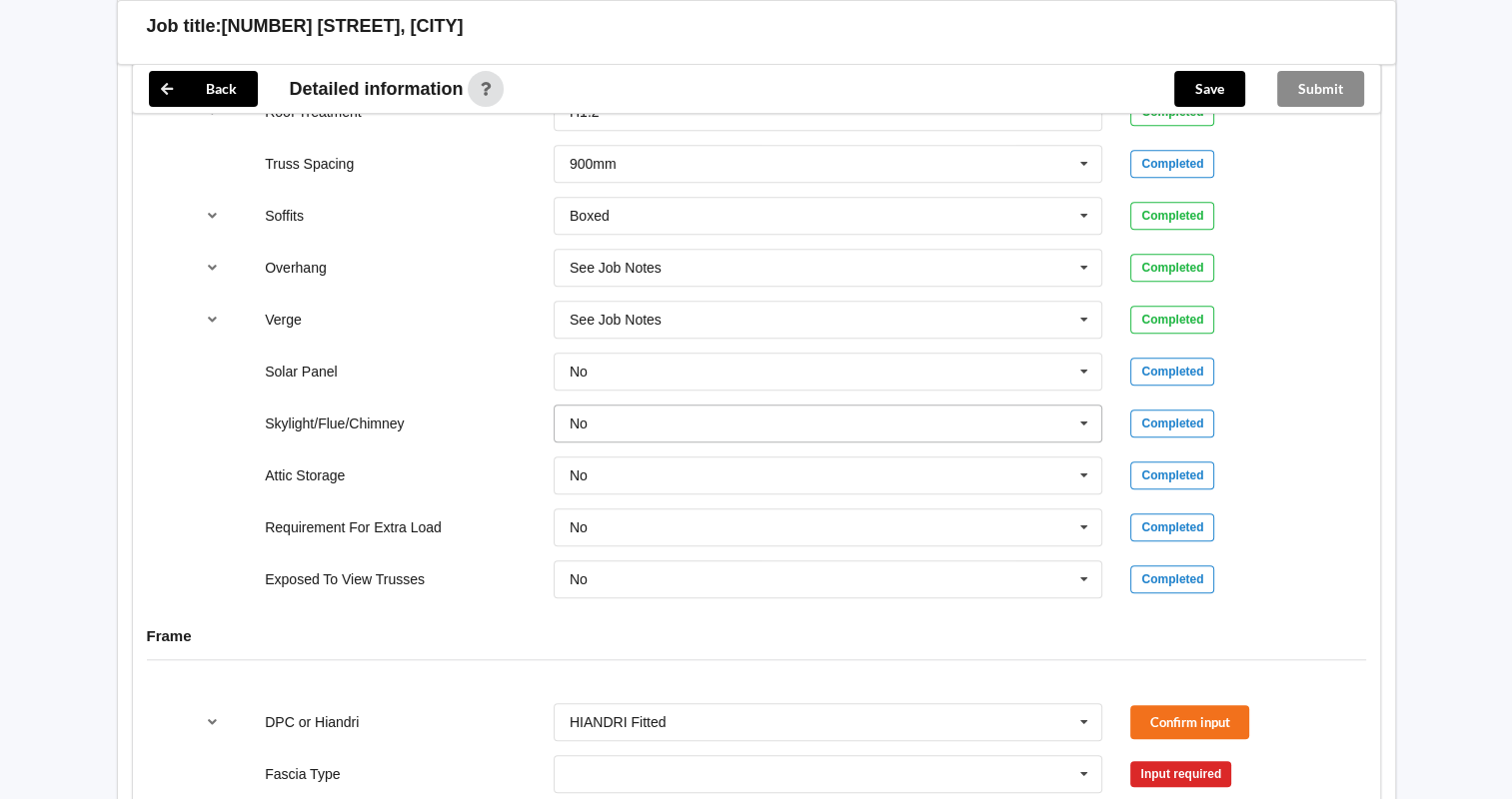 click at bounding box center [1084, 423] 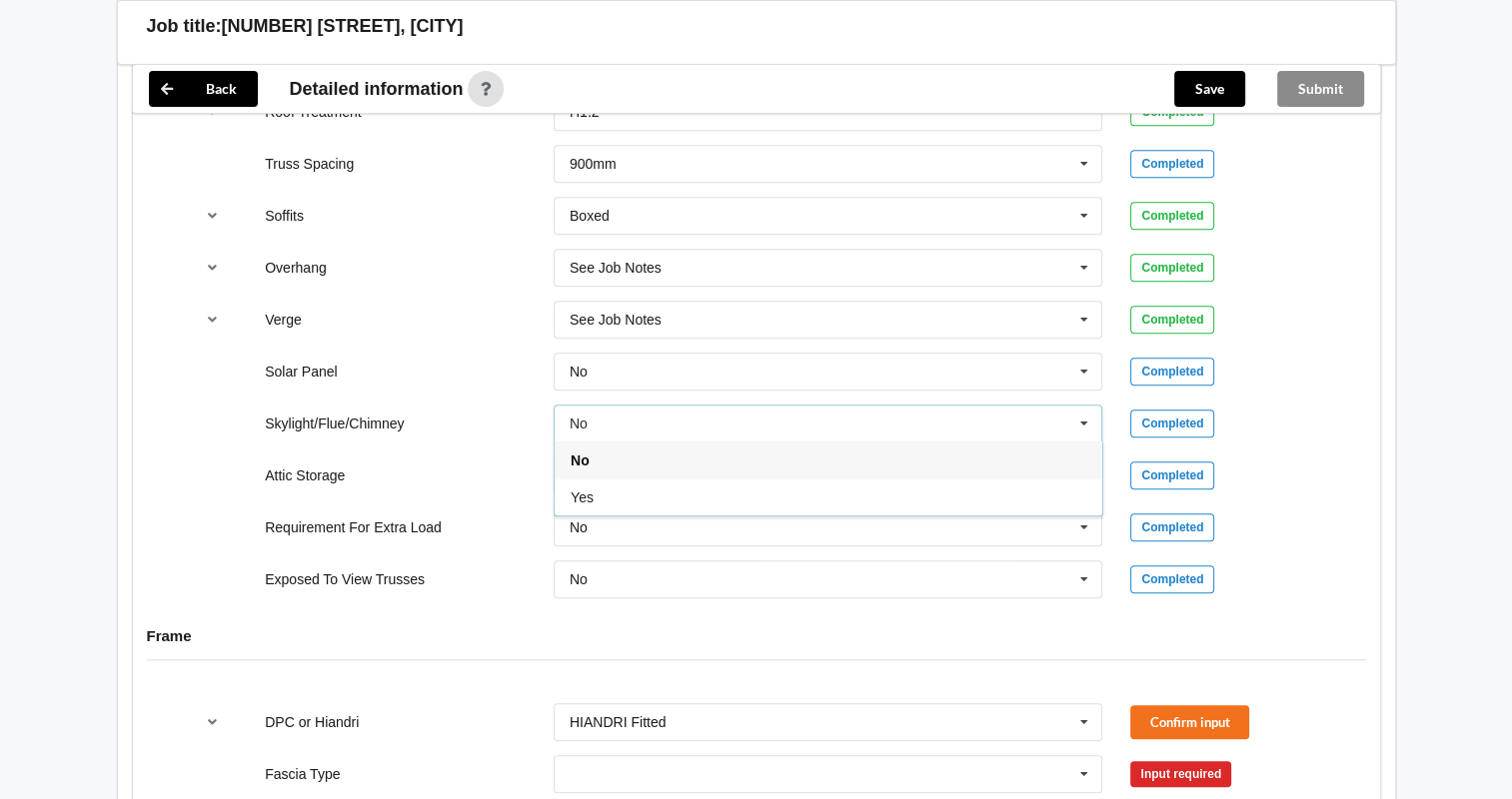 click on "Yes" at bounding box center [828, 496] 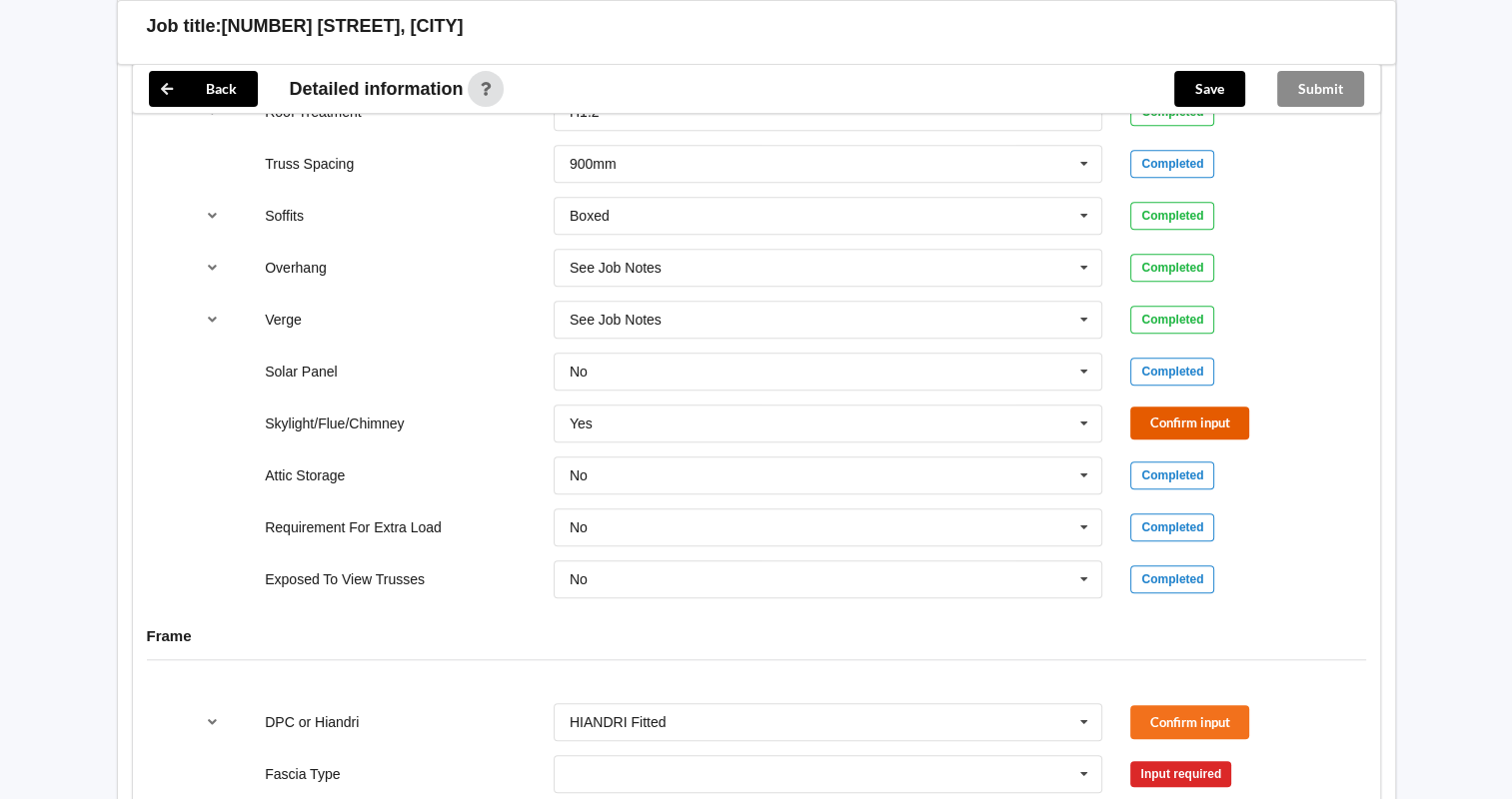 click on "Confirm input" at bounding box center (1189, 422) 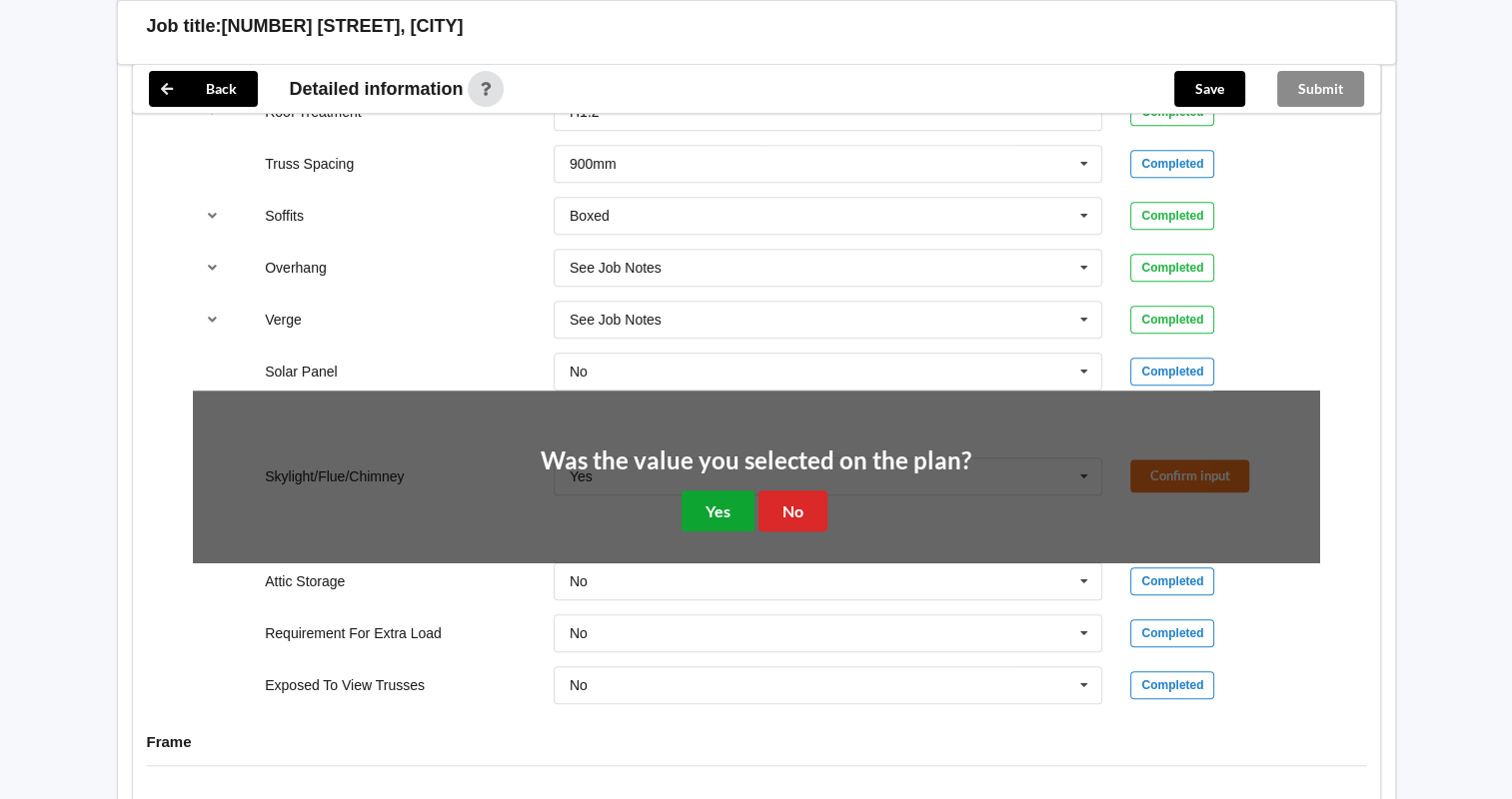 click on "Yes" at bounding box center (718, 510) 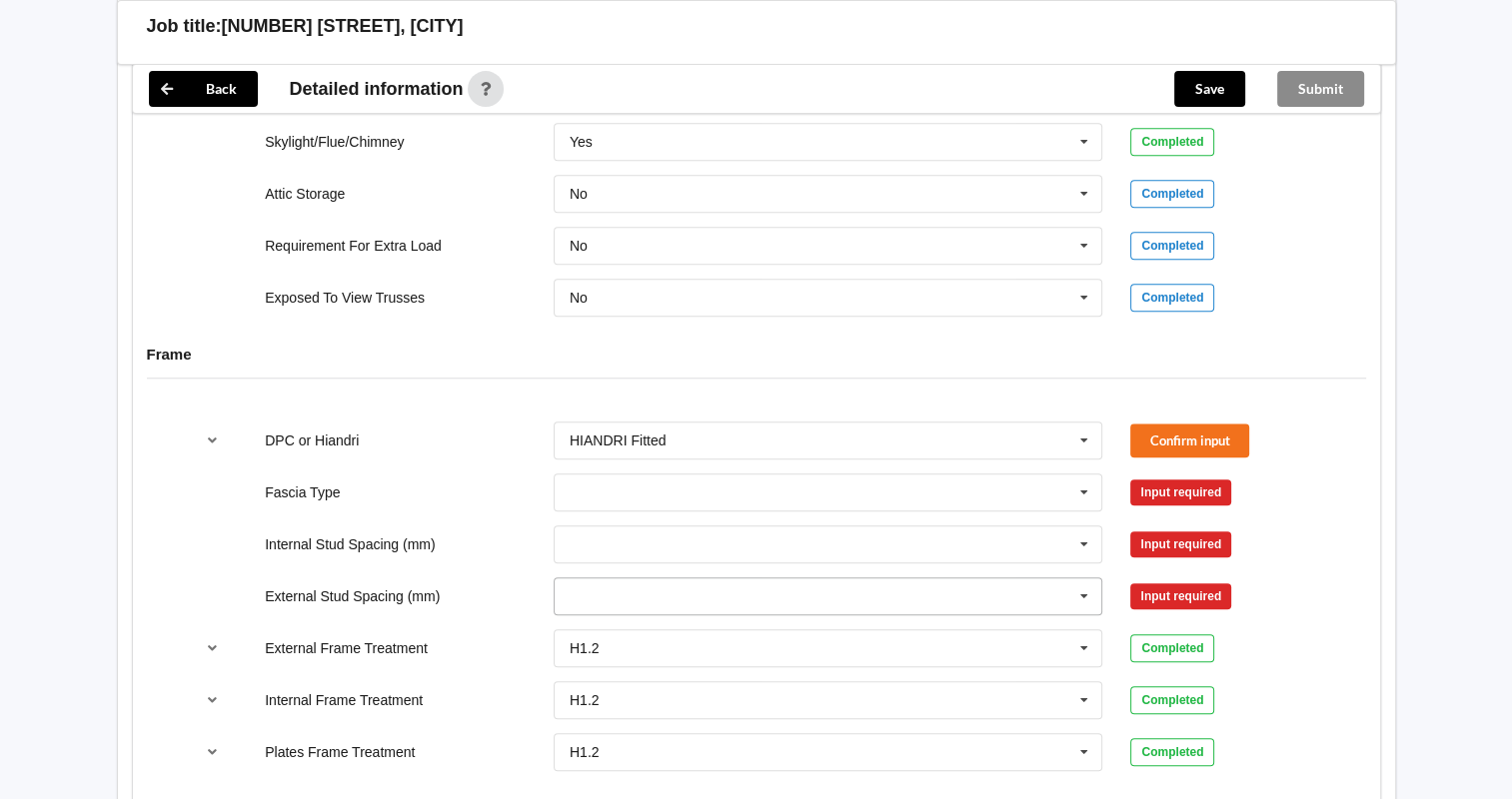 scroll, scrollTop: 1896, scrollLeft: 0, axis: vertical 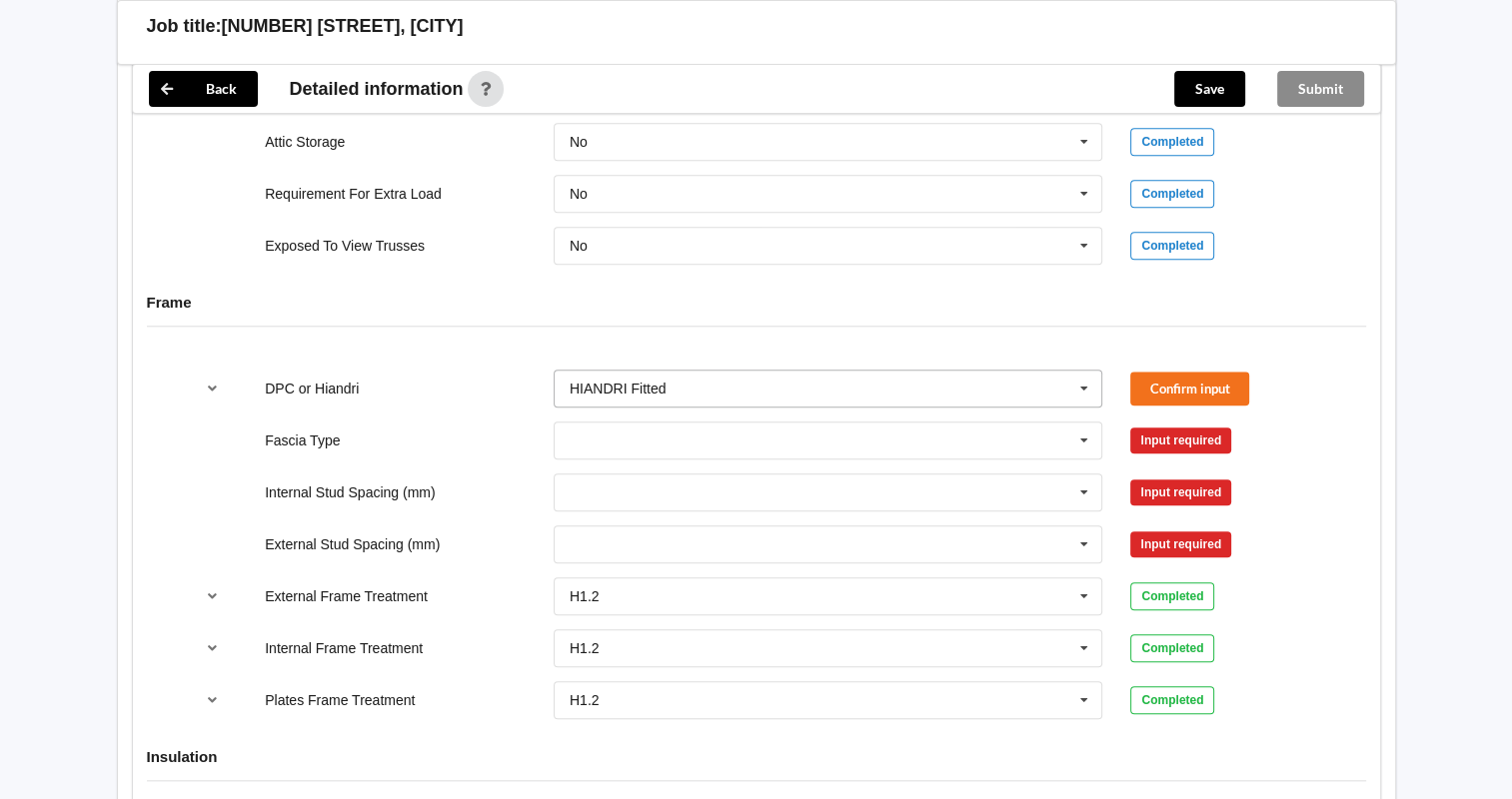 click at bounding box center (1084, 389) 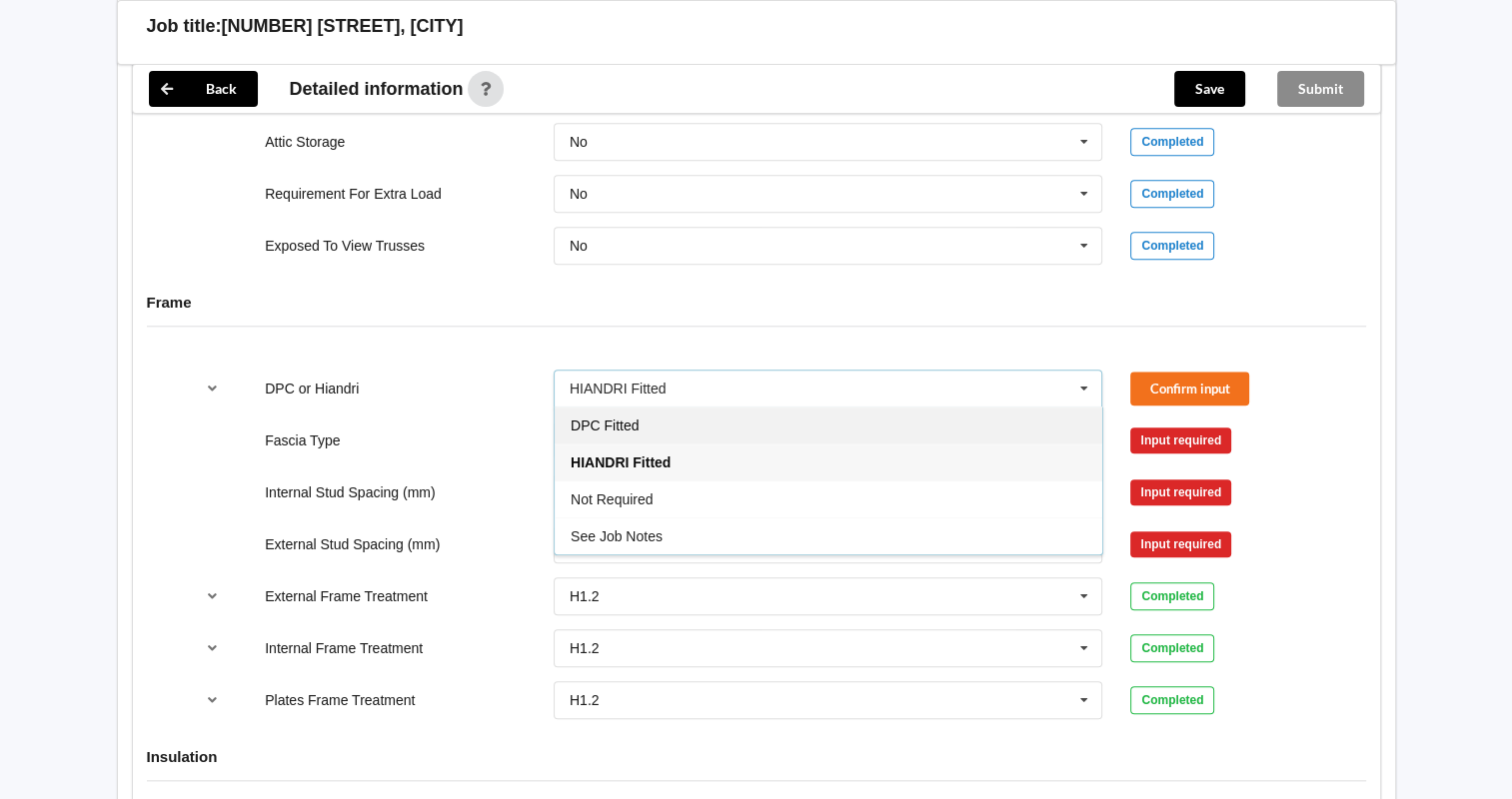 click on "DPC Fitted" at bounding box center [828, 424] 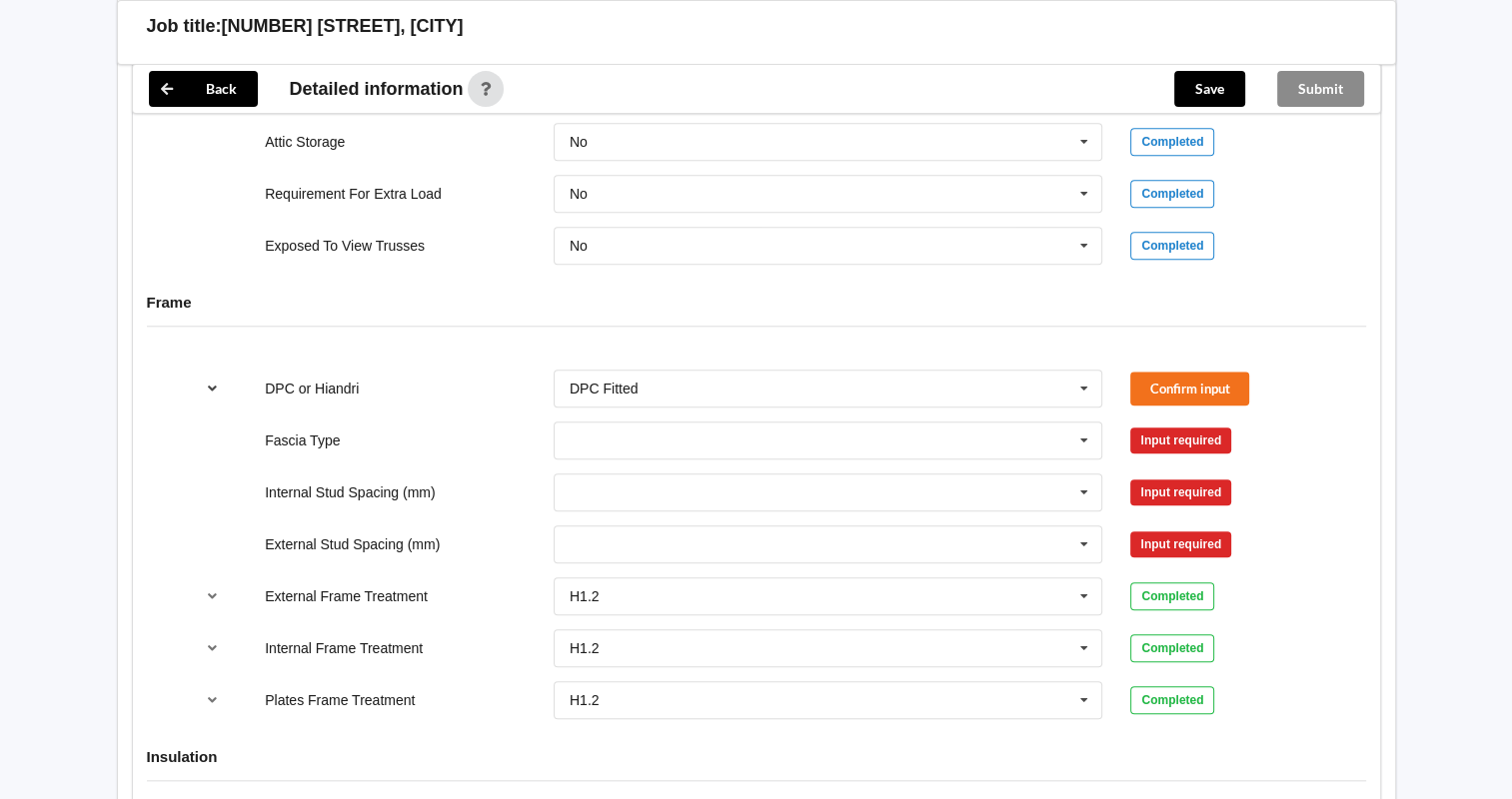 click at bounding box center (212, 388) 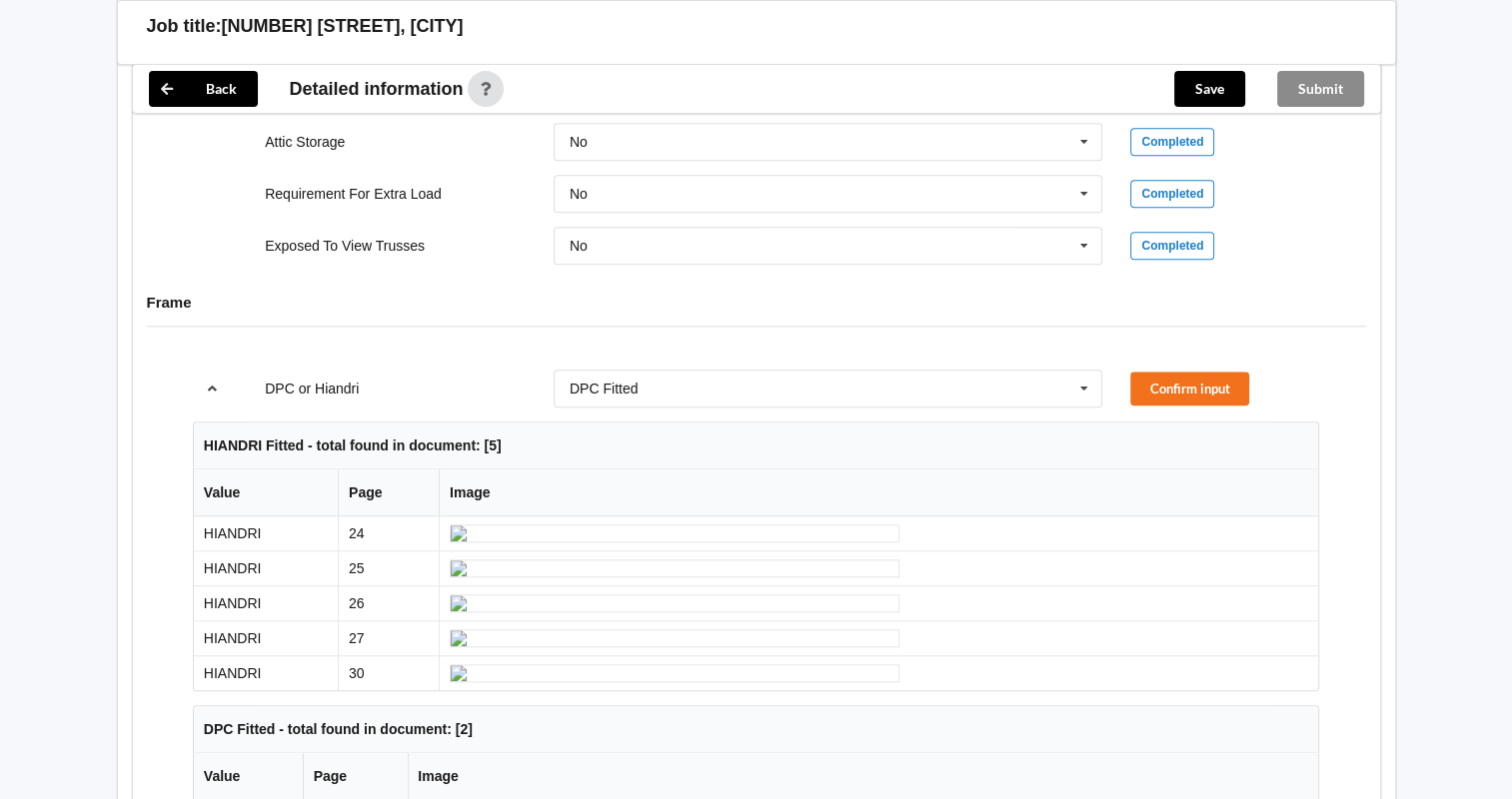click at bounding box center (212, 388) 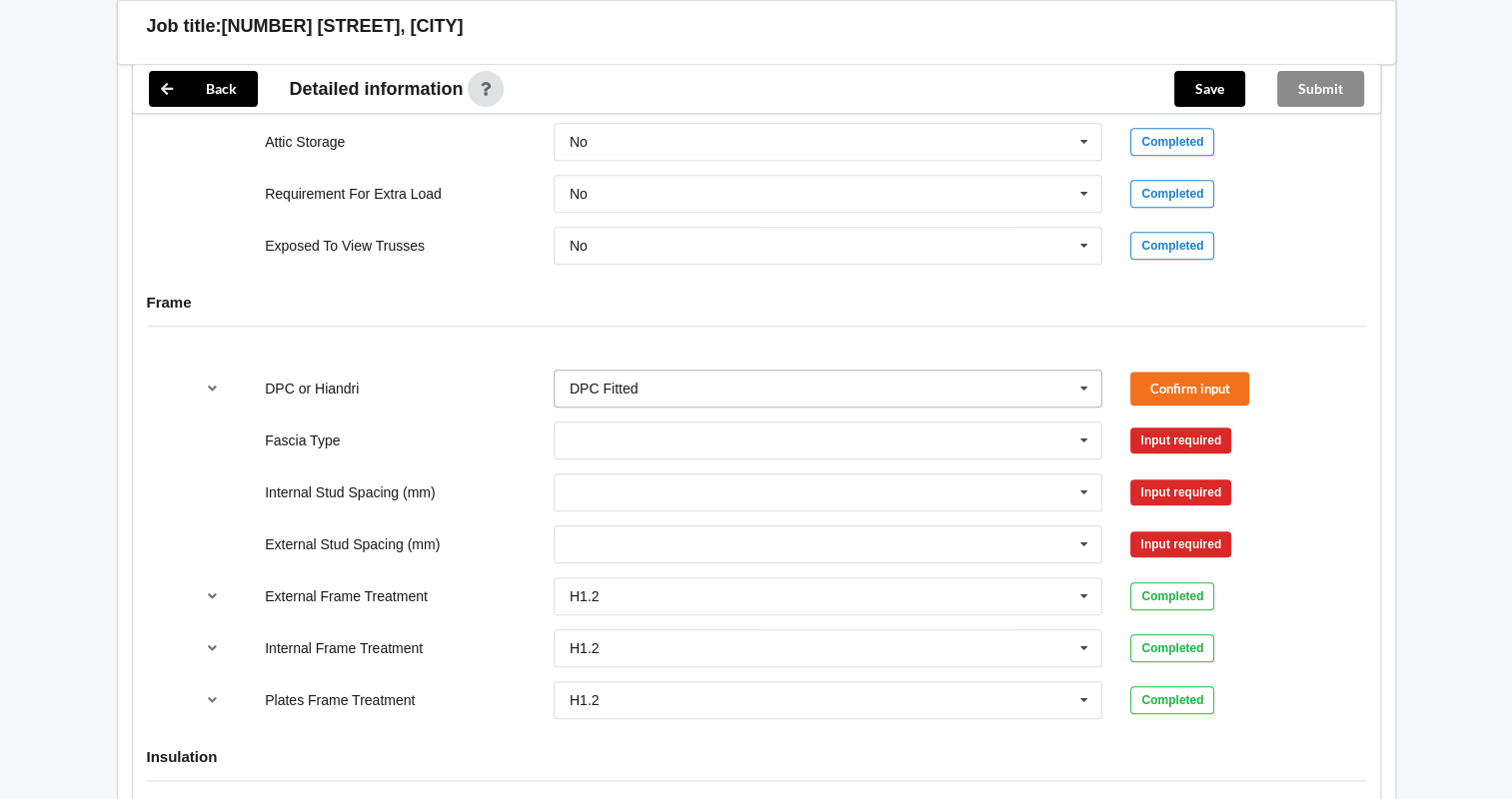click at bounding box center (1084, 389) 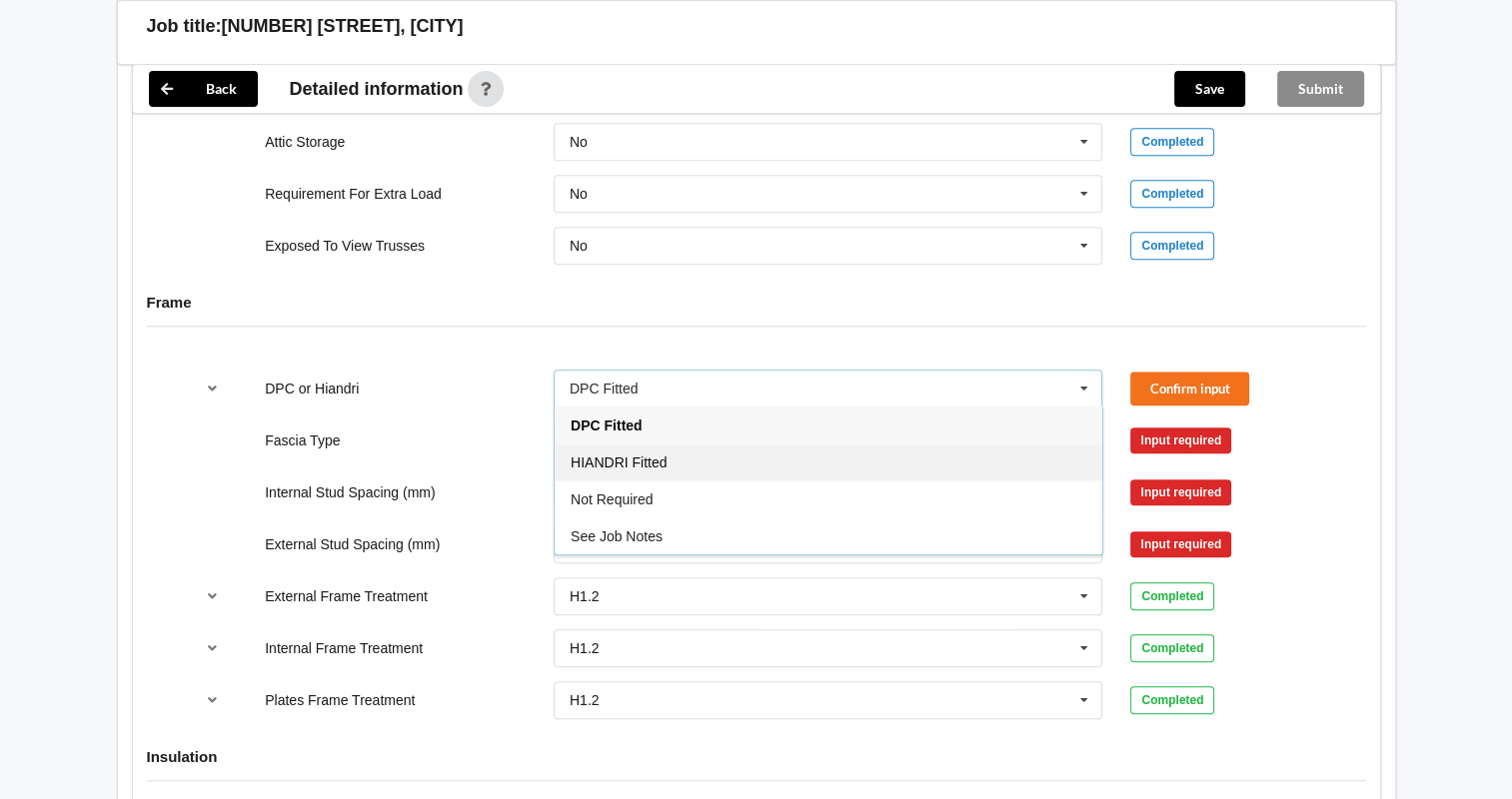 click on "HIANDRI Fitted" at bounding box center [828, 461] 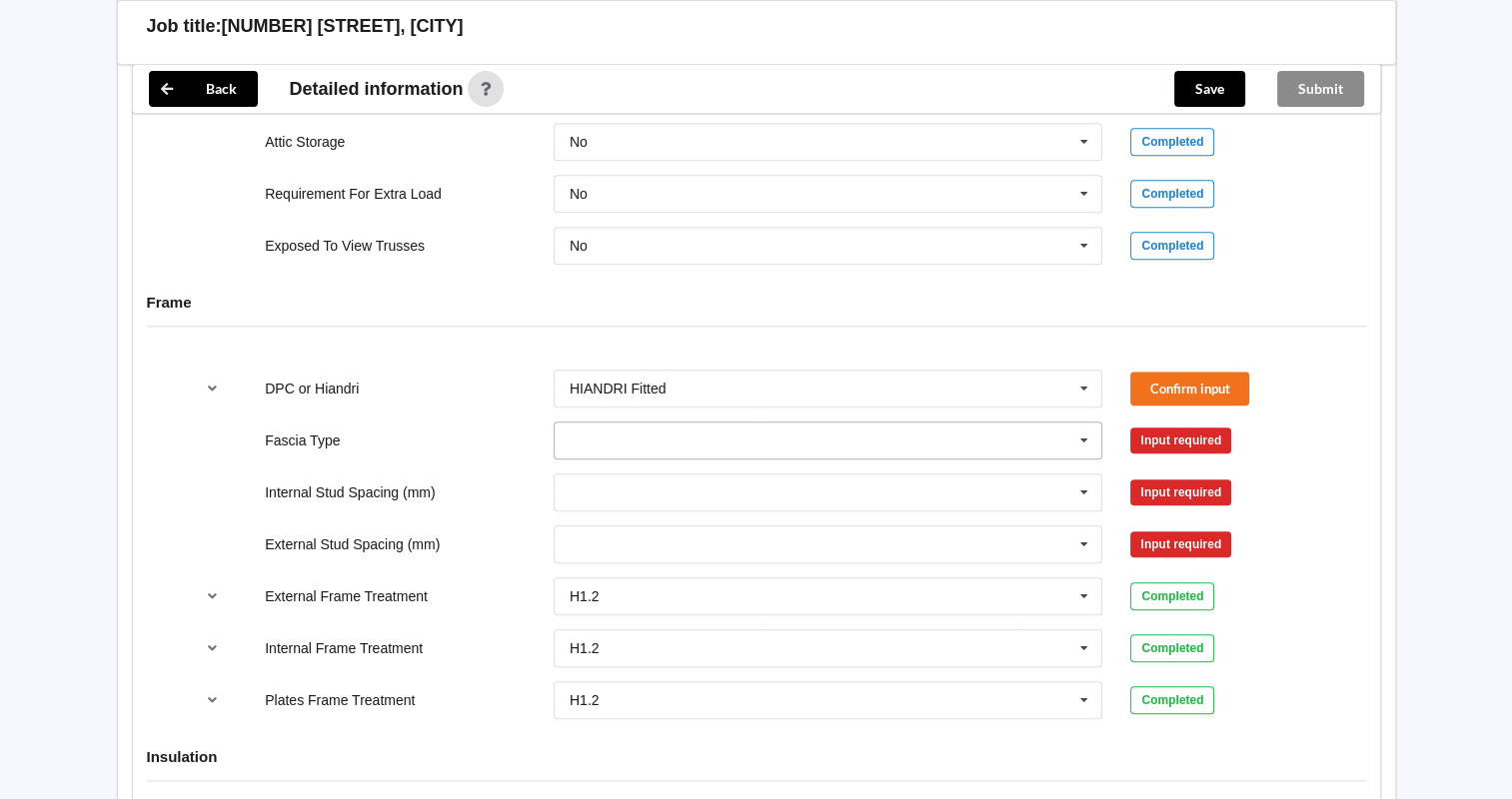 click at bounding box center (1084, 440) 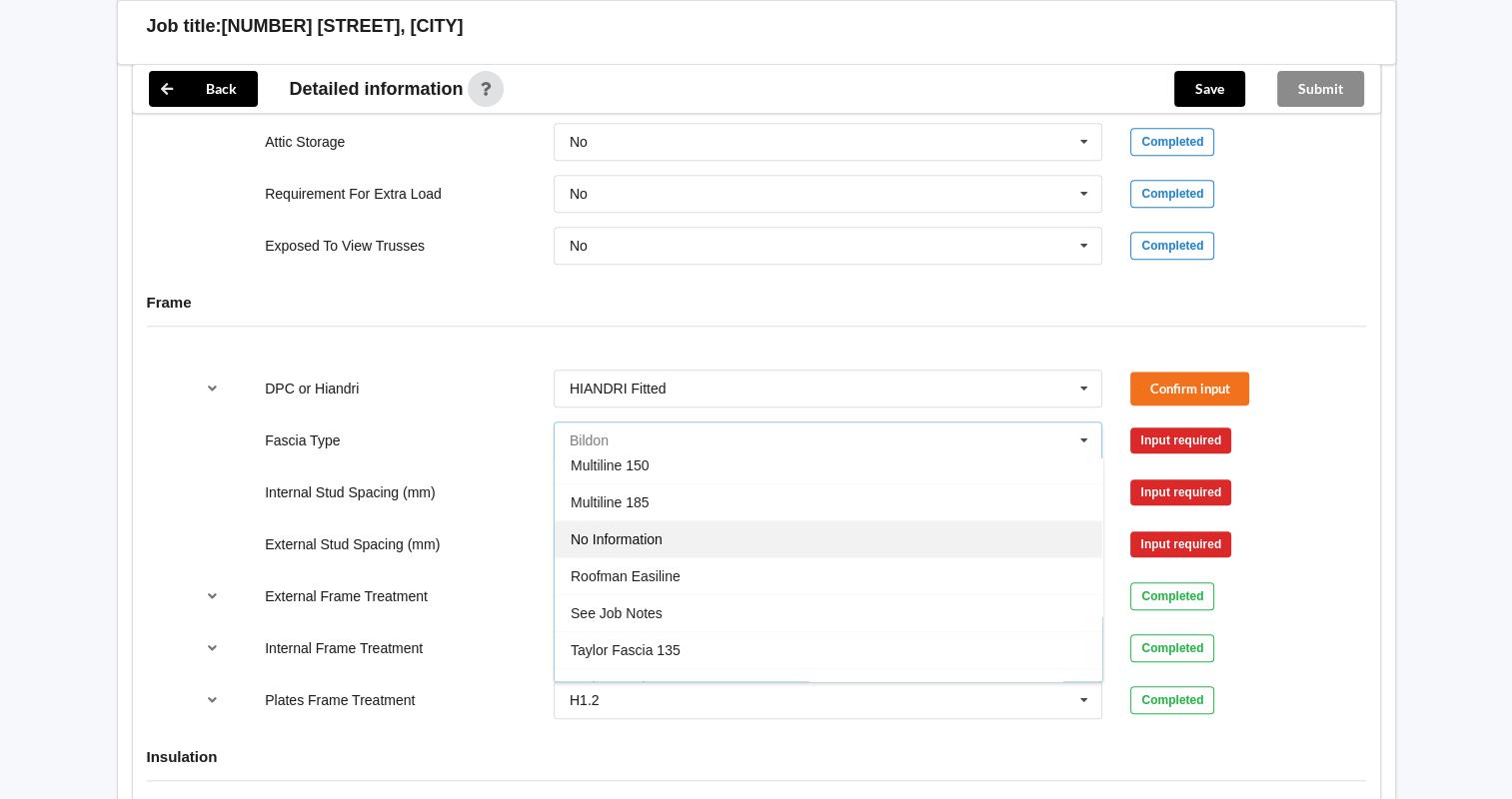 scroll, scrollTop: 658, scrollLeft: 0, axis: vertical 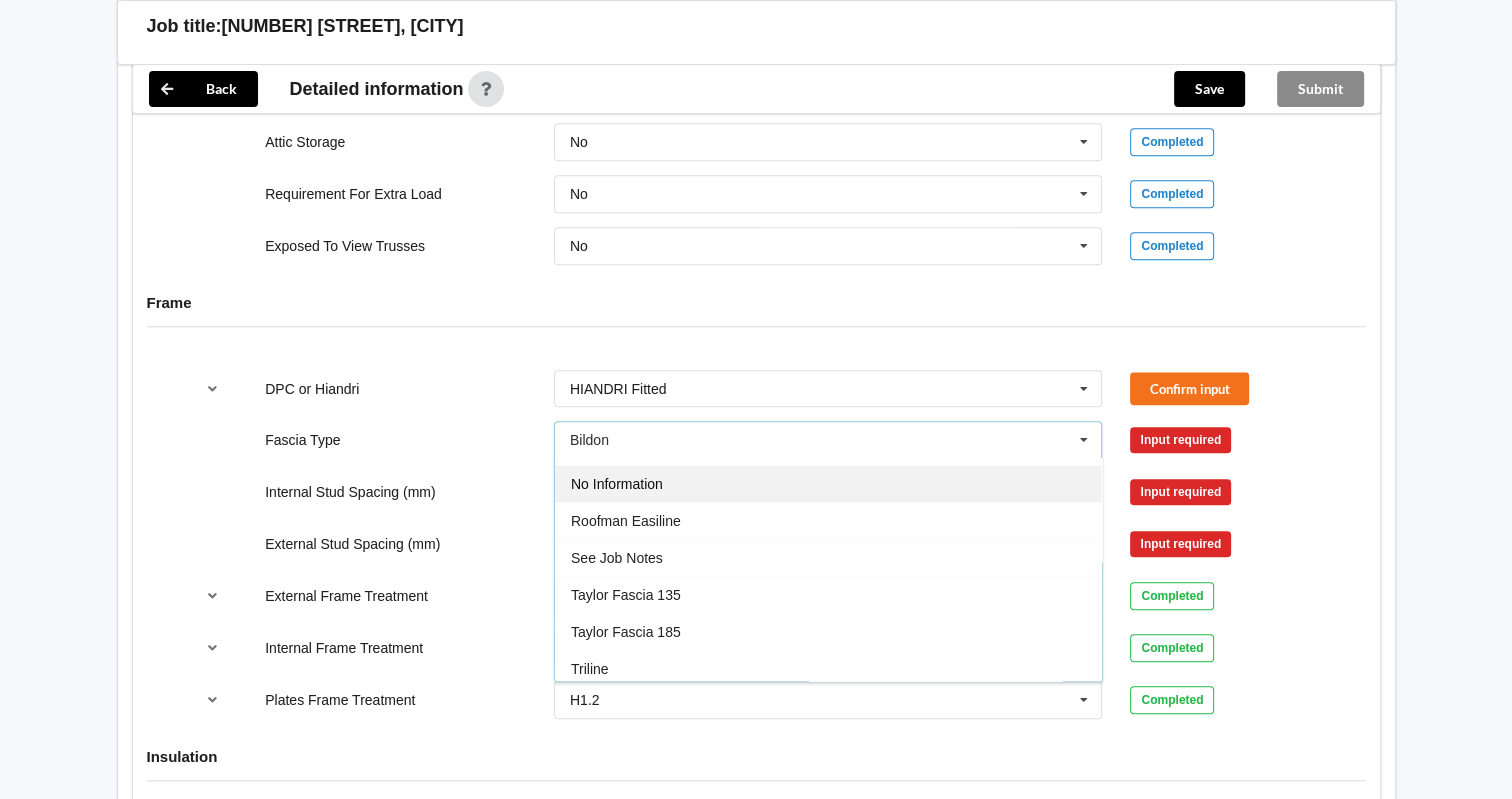 click on "No Information" at bounding box center [828, 483] 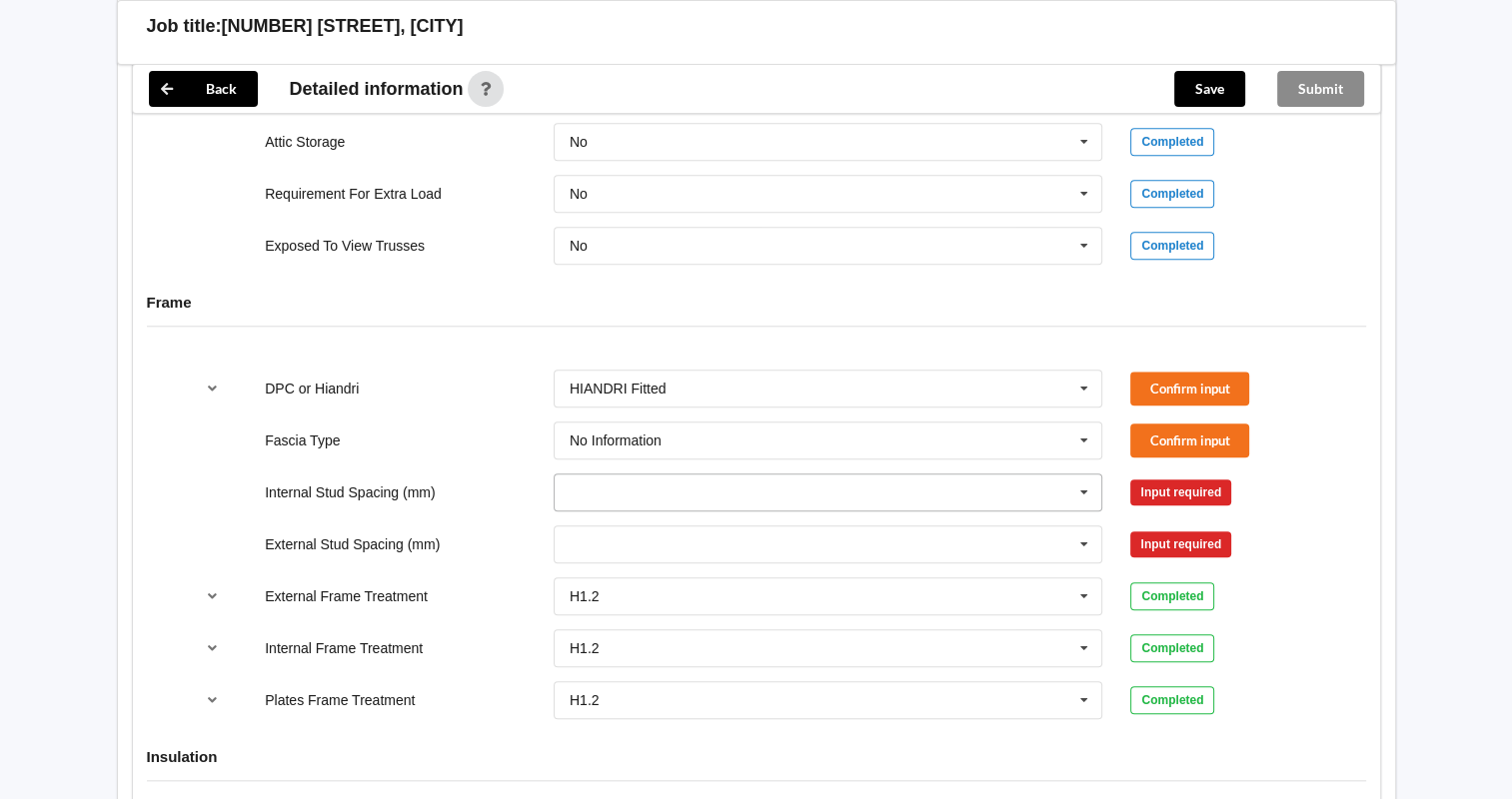 click at bounding box center (1084, 492) 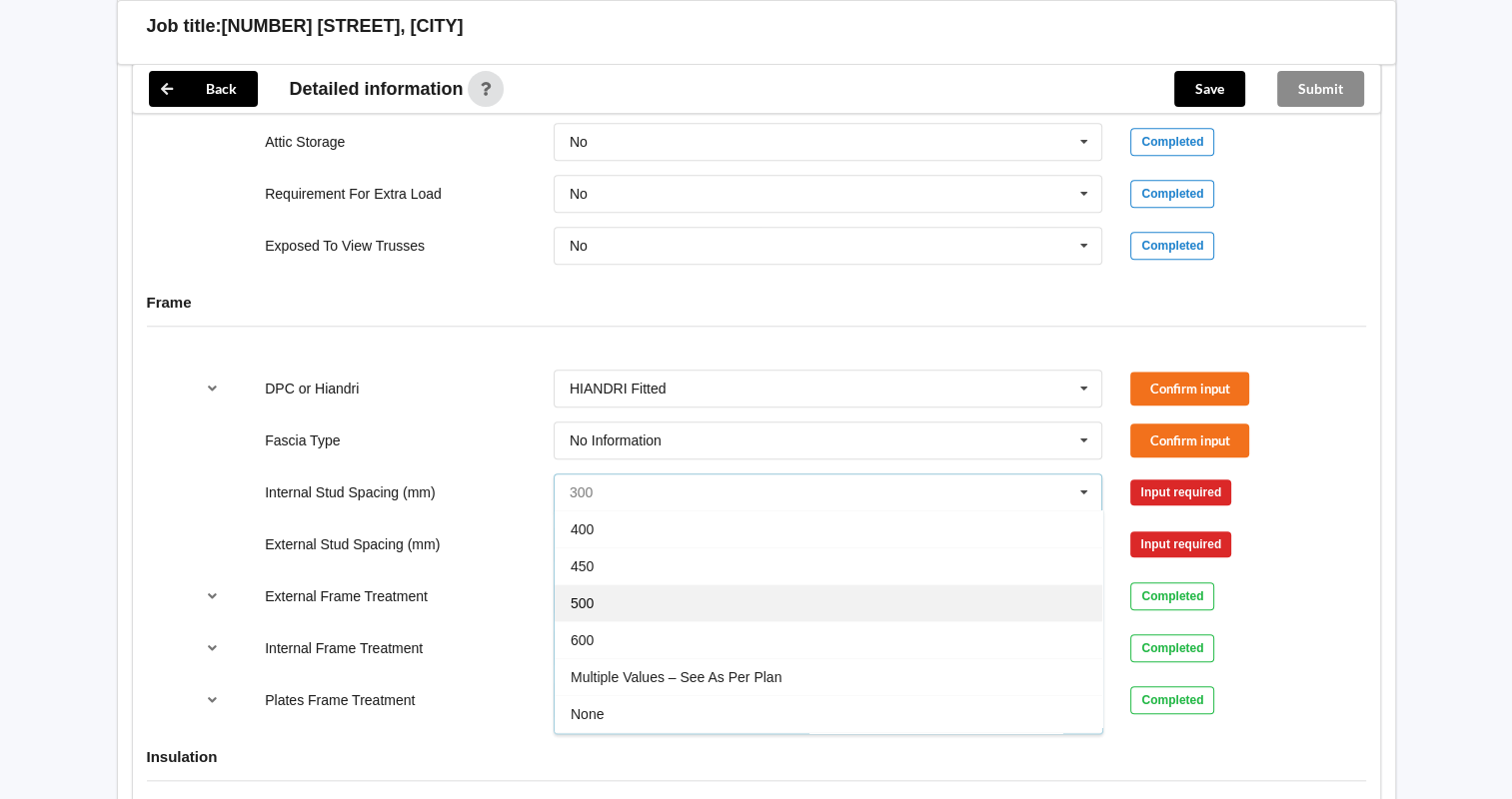 scroll, scrollTop: 70, scrollLeft: 0, axis: vertical 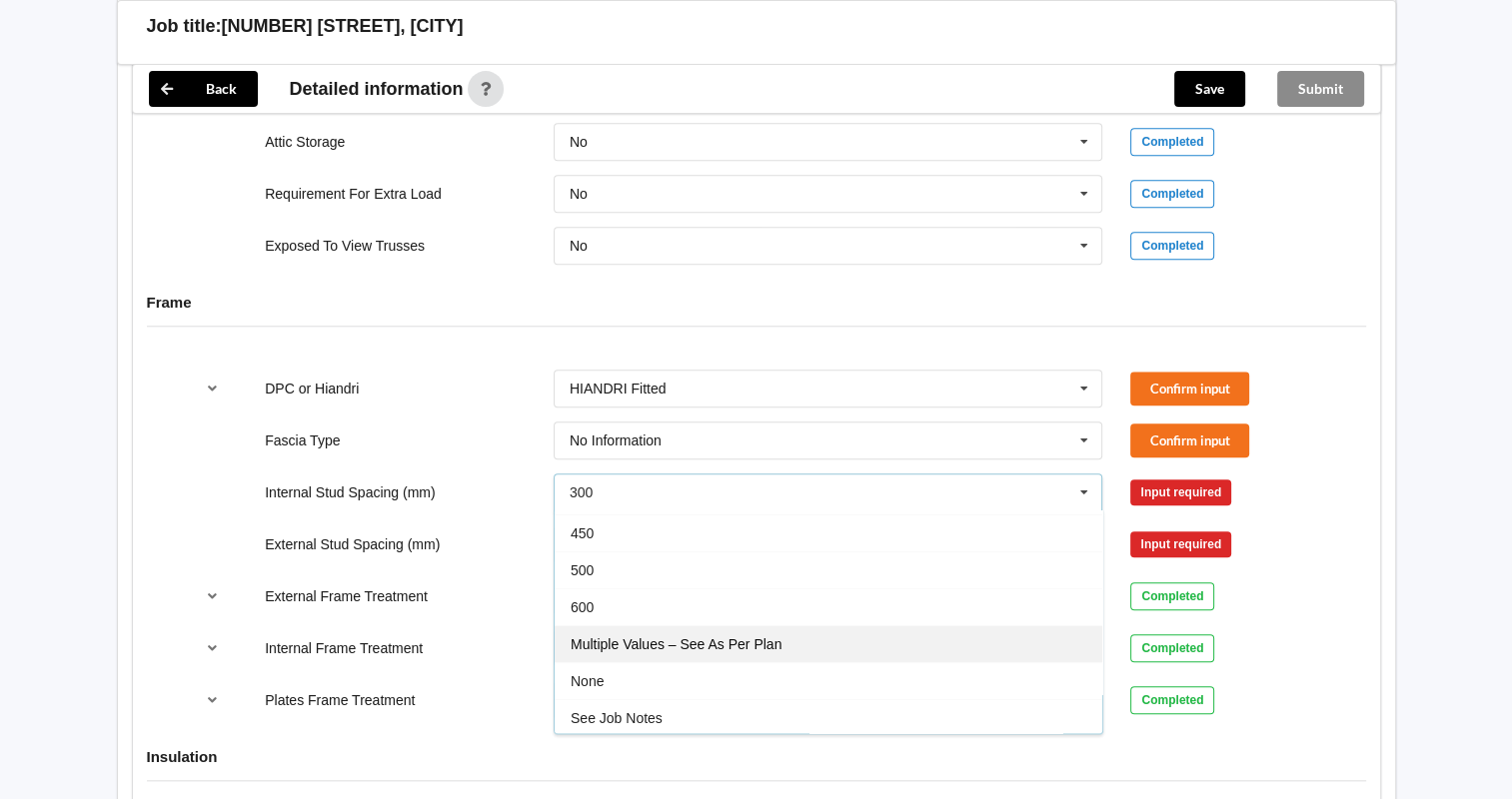 click on "Multiple Values – See As Per Plan" at bounding box center (828, 643) 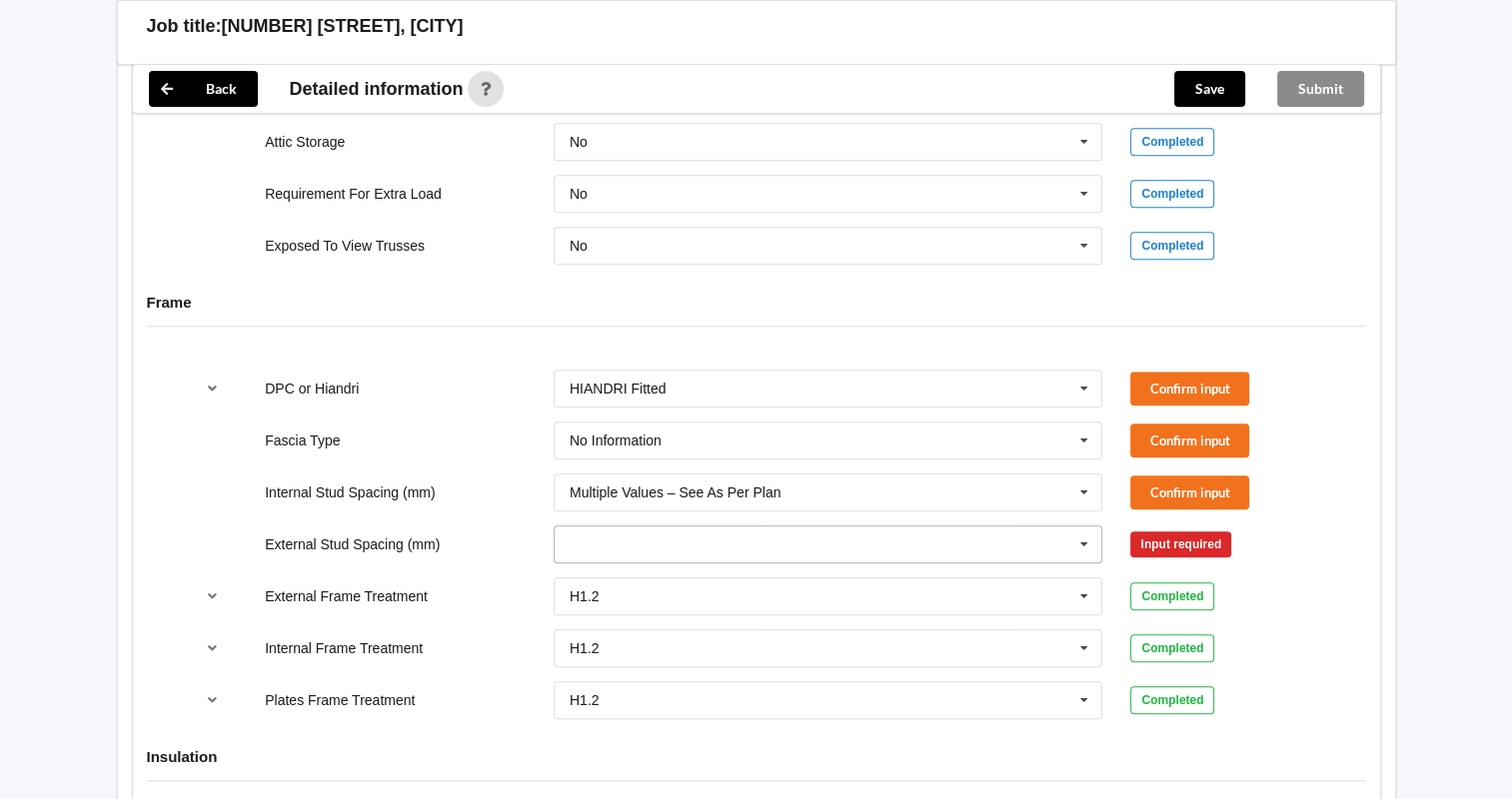click at bounding box center (1084, 544) 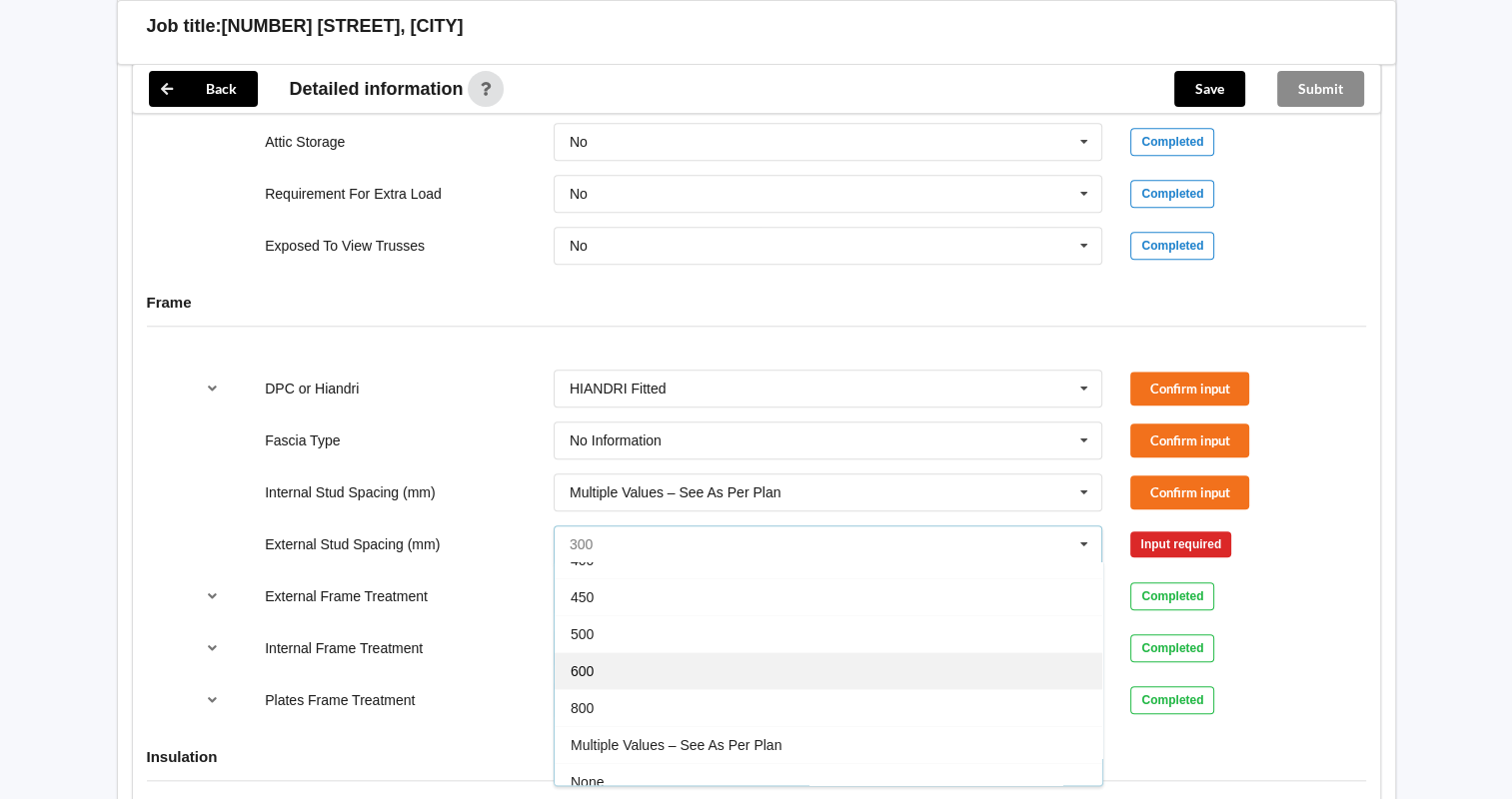 scroll, scrollTop: 107, scrollLeft: 0, axis: vertical 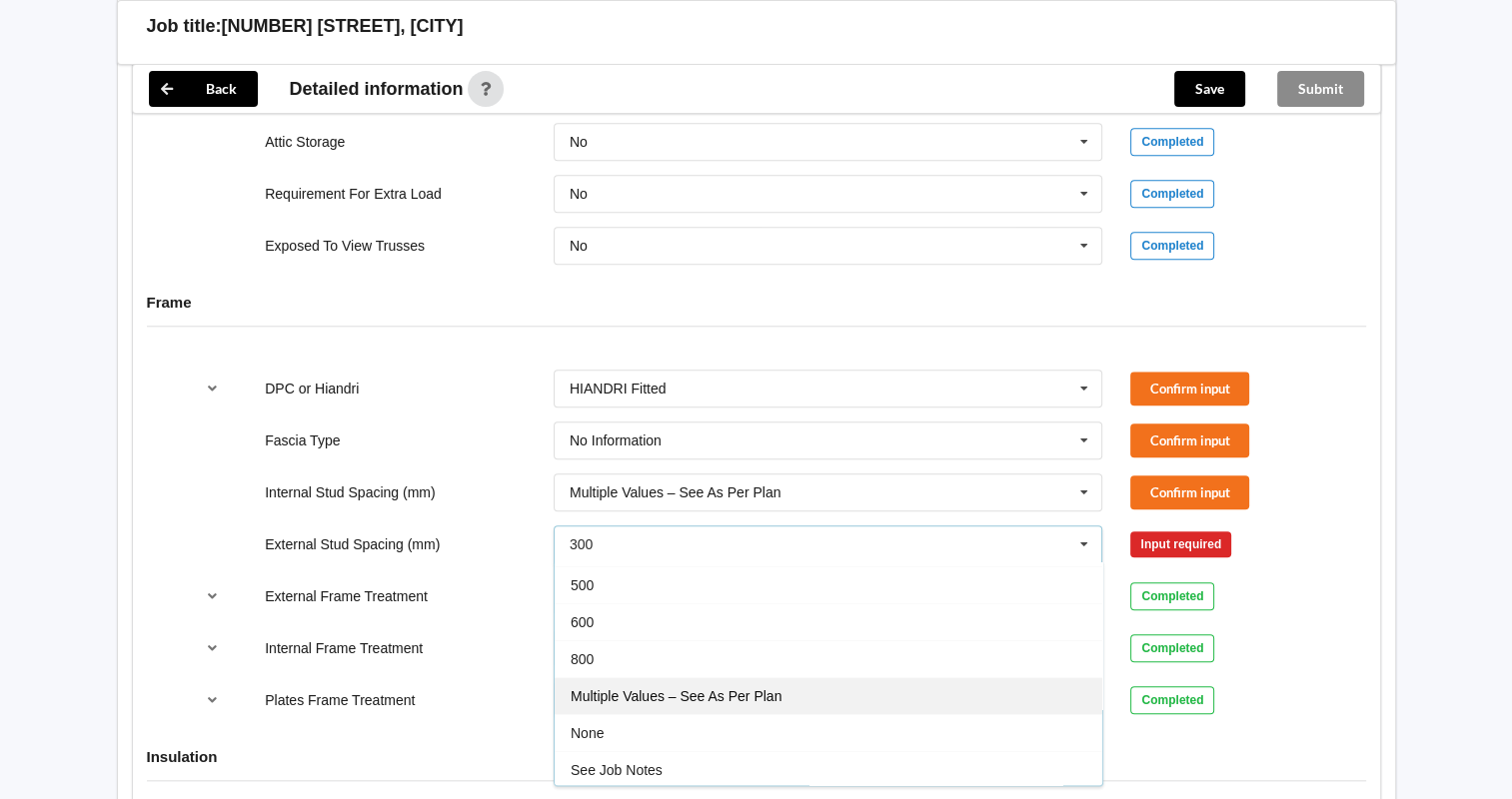 click on "Multiple Values – See As Per Plan" at bounding box center [828, 695] 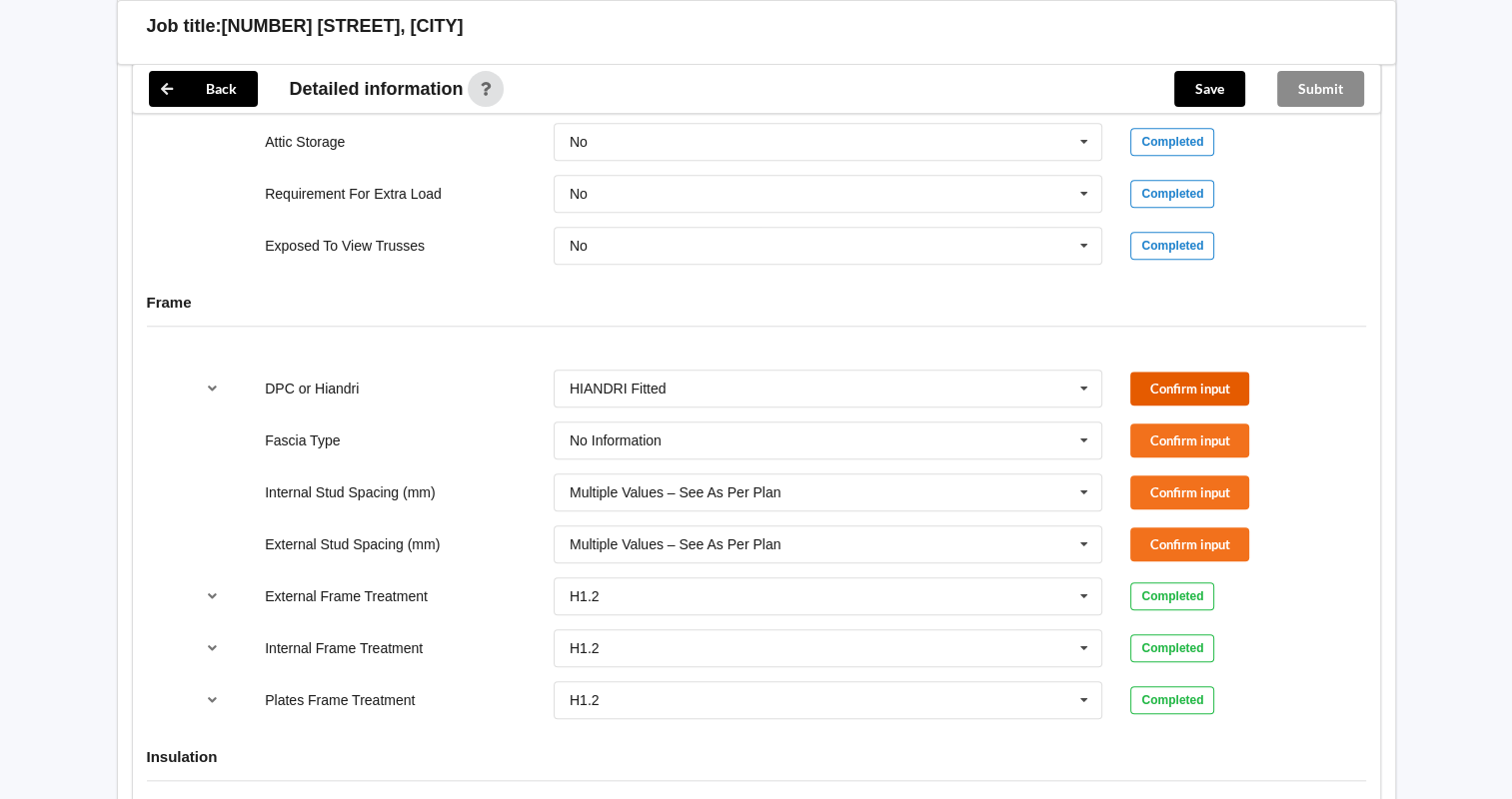 click on "Confirm input" at bounding box center (1189, 388) 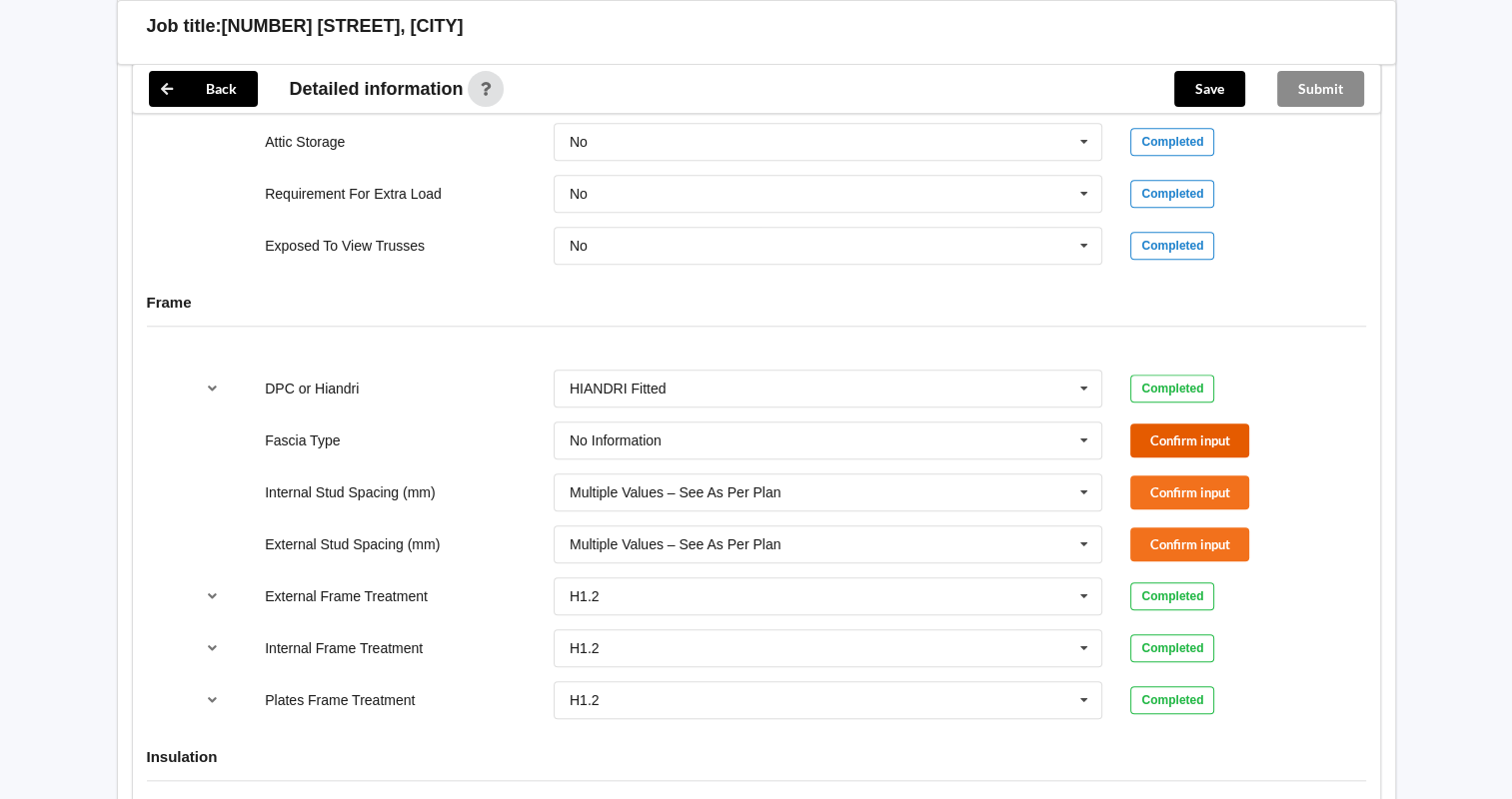 click on "Confirm input" at bounding box center [1189, 439] 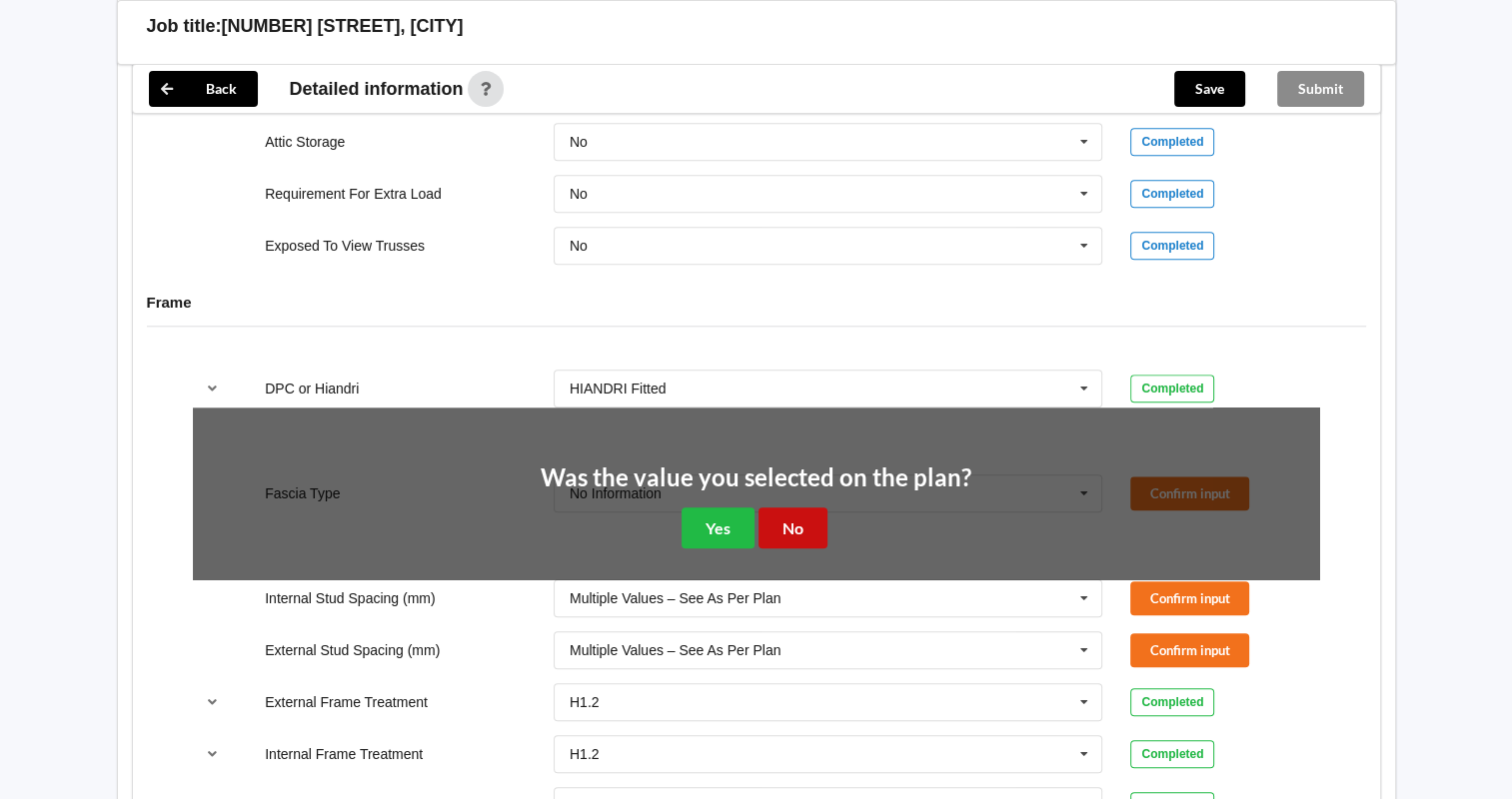 drag, startPoint x: 805, startPoint y: 523, endPoint x: 1046, endPoint y: 517, distance: 241.07468 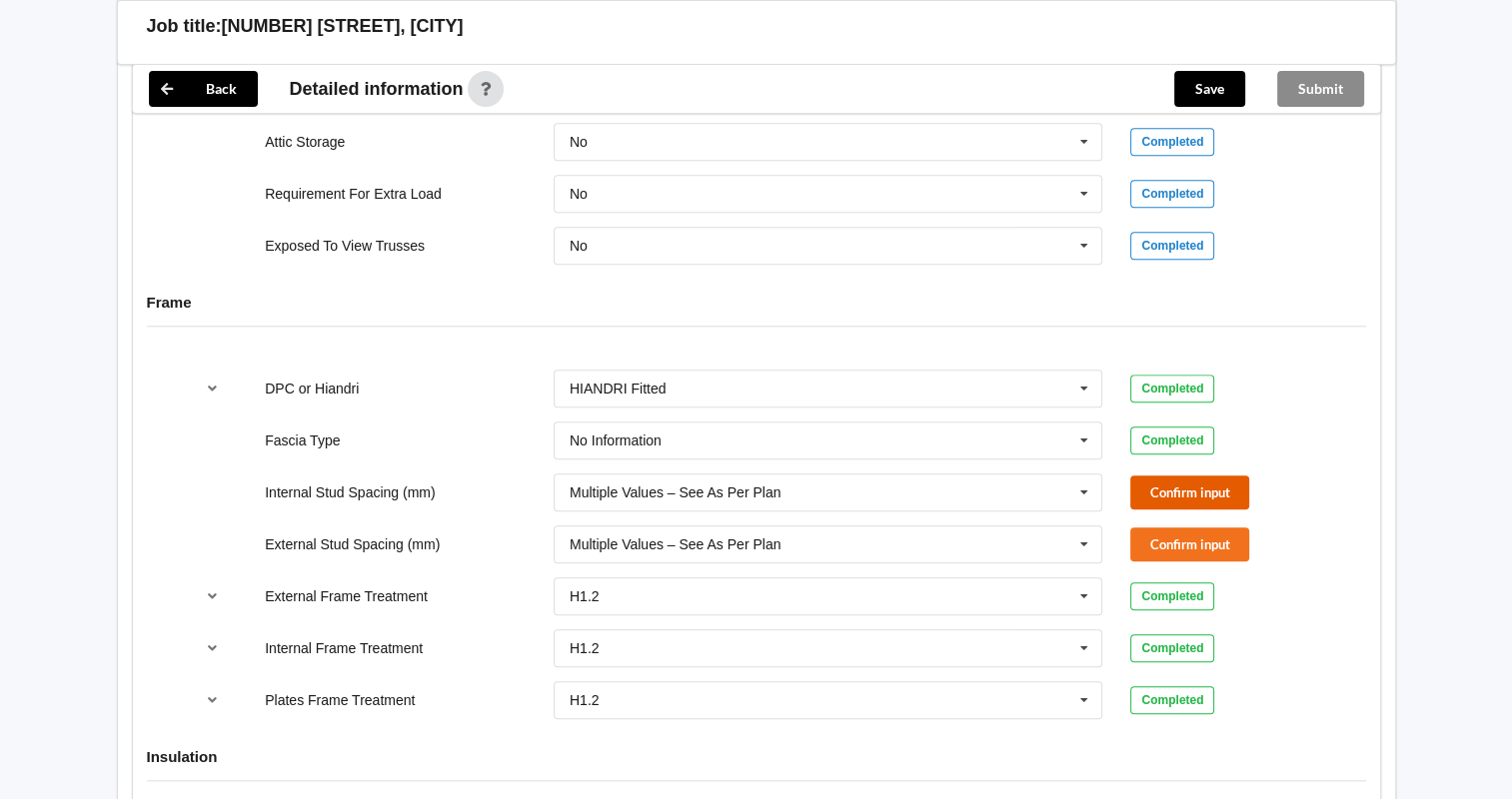 click on "Confirm input" at bounding box center [1189, 491] 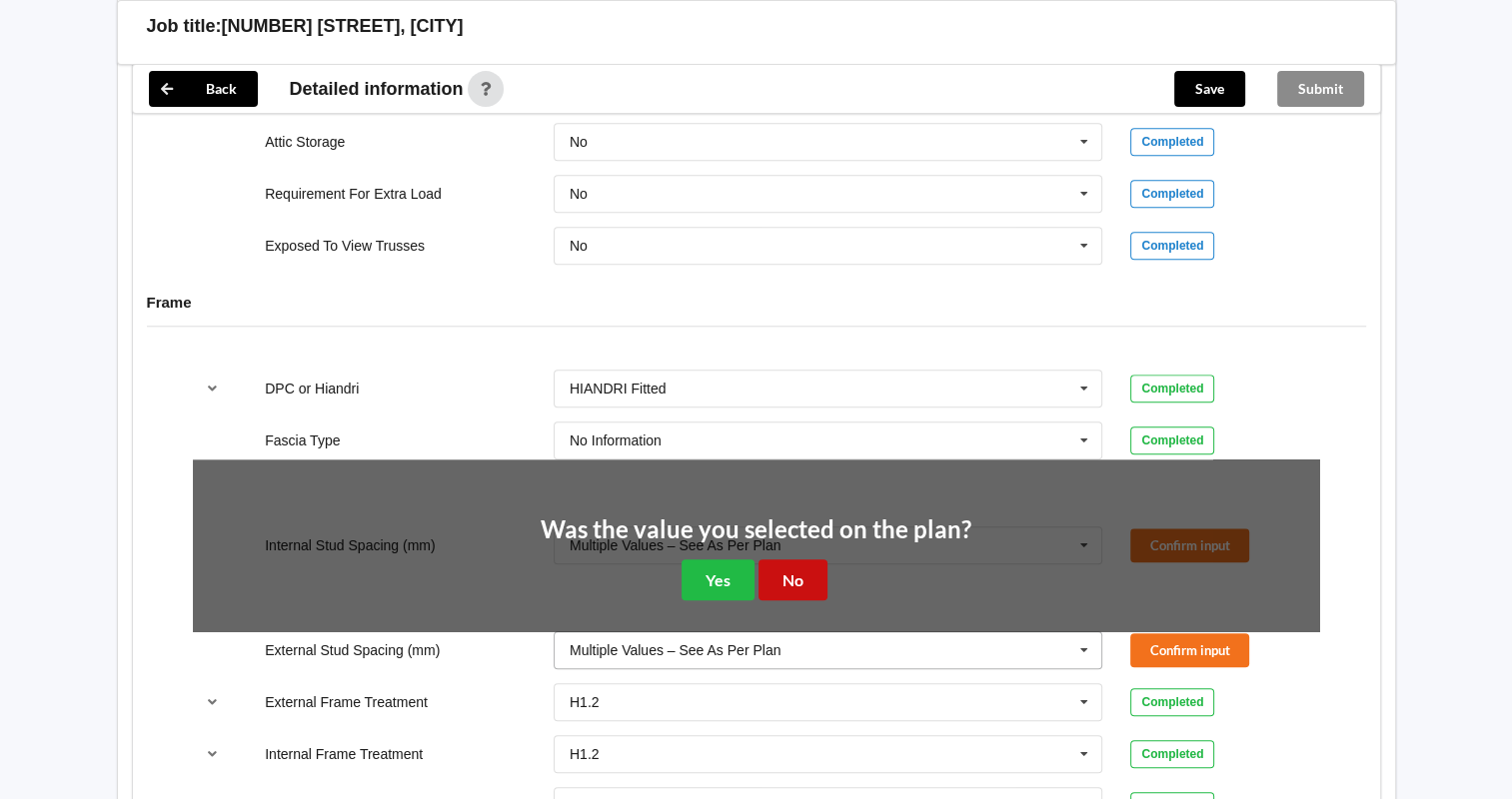 drag, startPoint x: 787, startPoint y: 576, endPoint x: 983, endPoint y: 551, distance: 197.58796 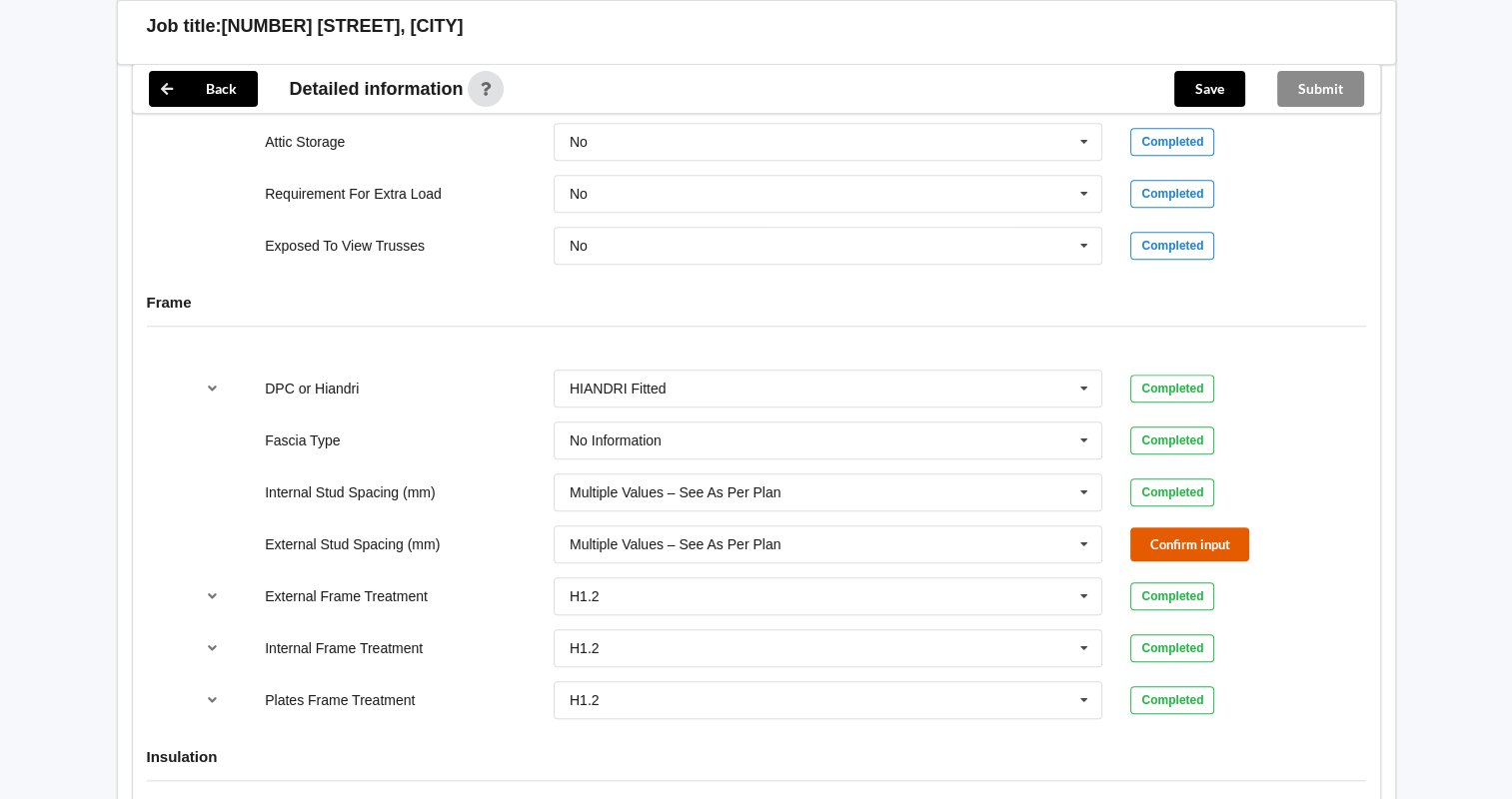 click on "Confirm input" at bounding box center [1189, 543] 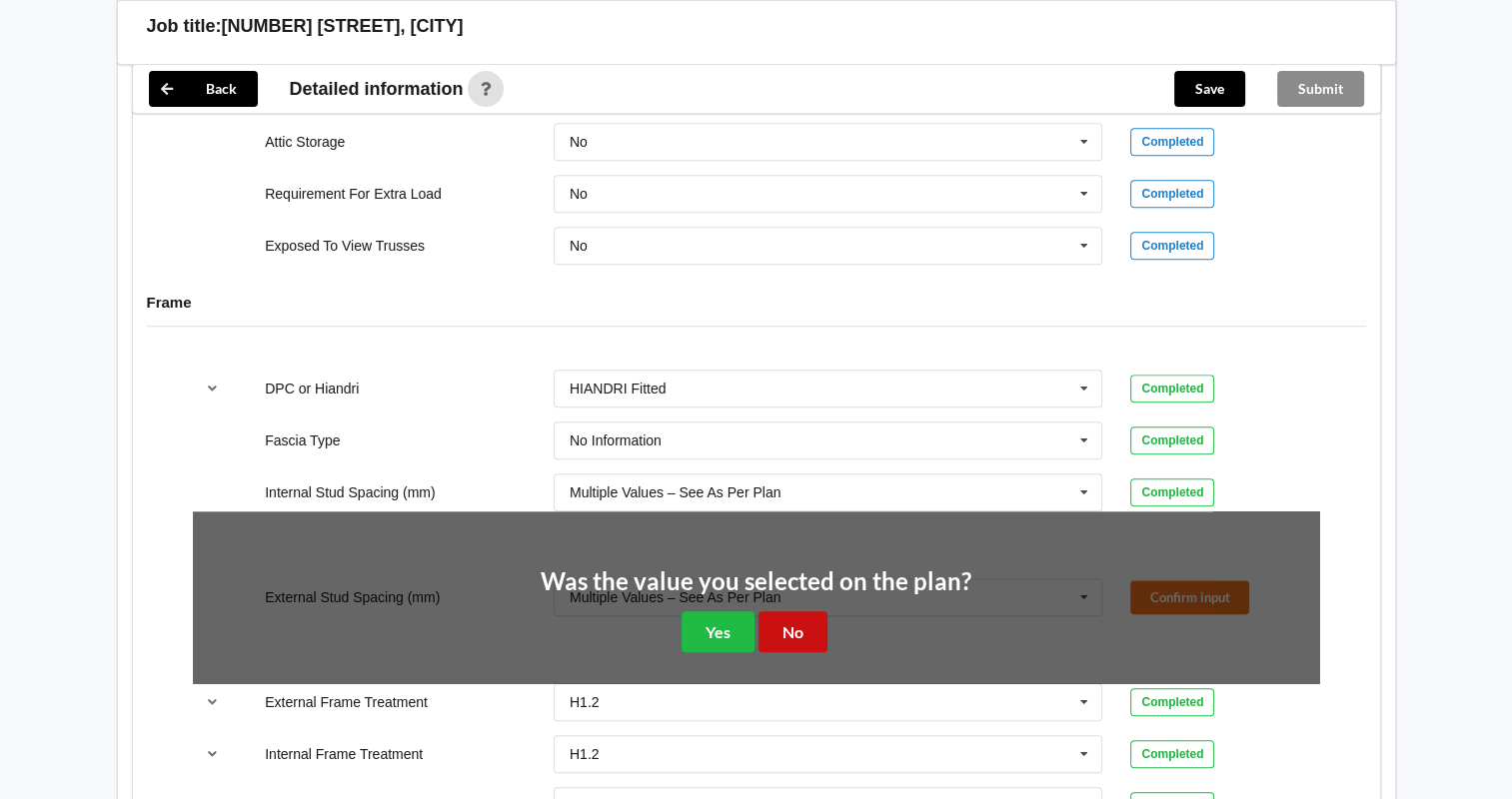 click on "No" at bounding box center [792, 631] 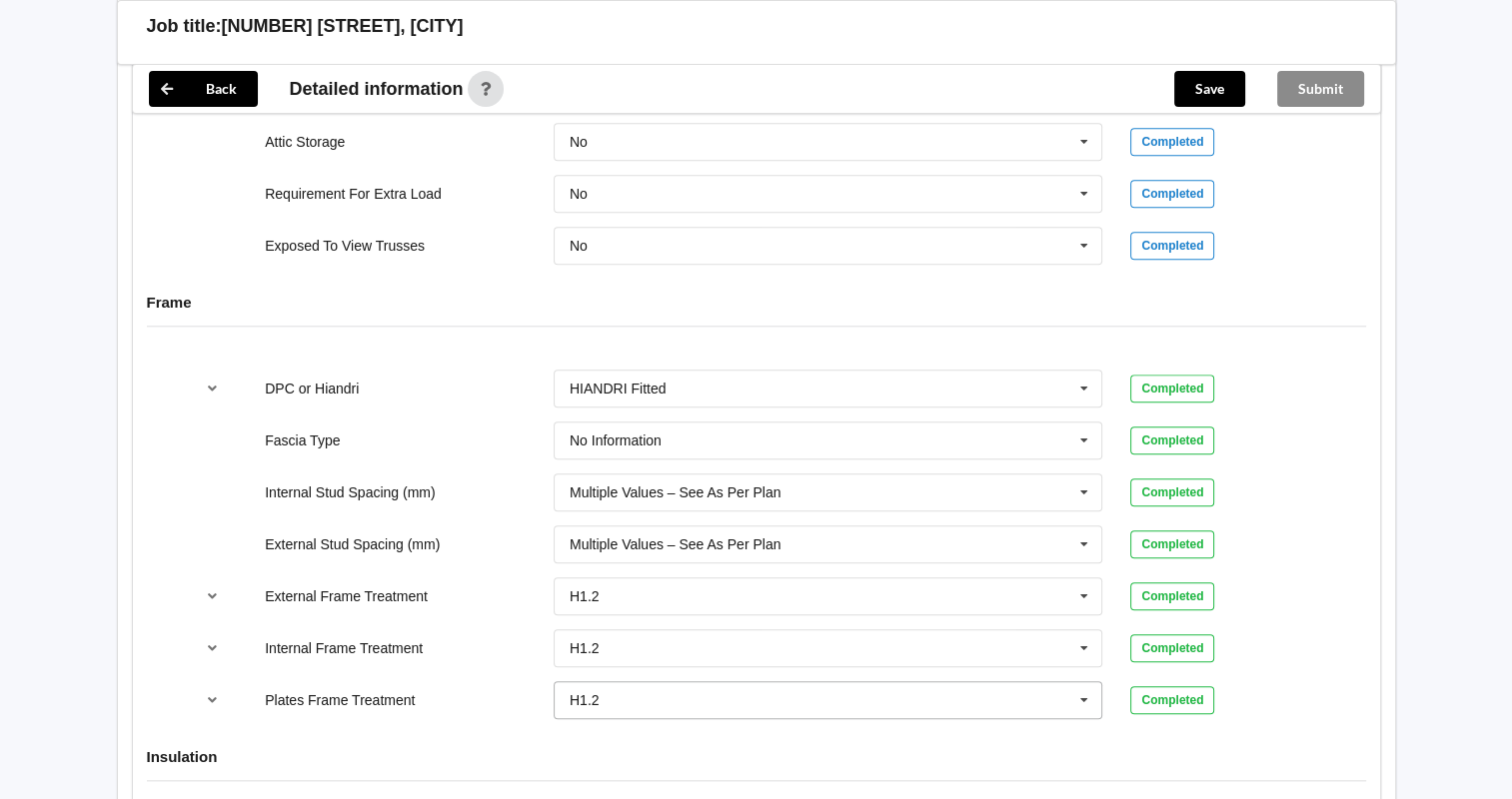 scroll, scrollTop: 2377, scrollLeft: 0, axis: vertical 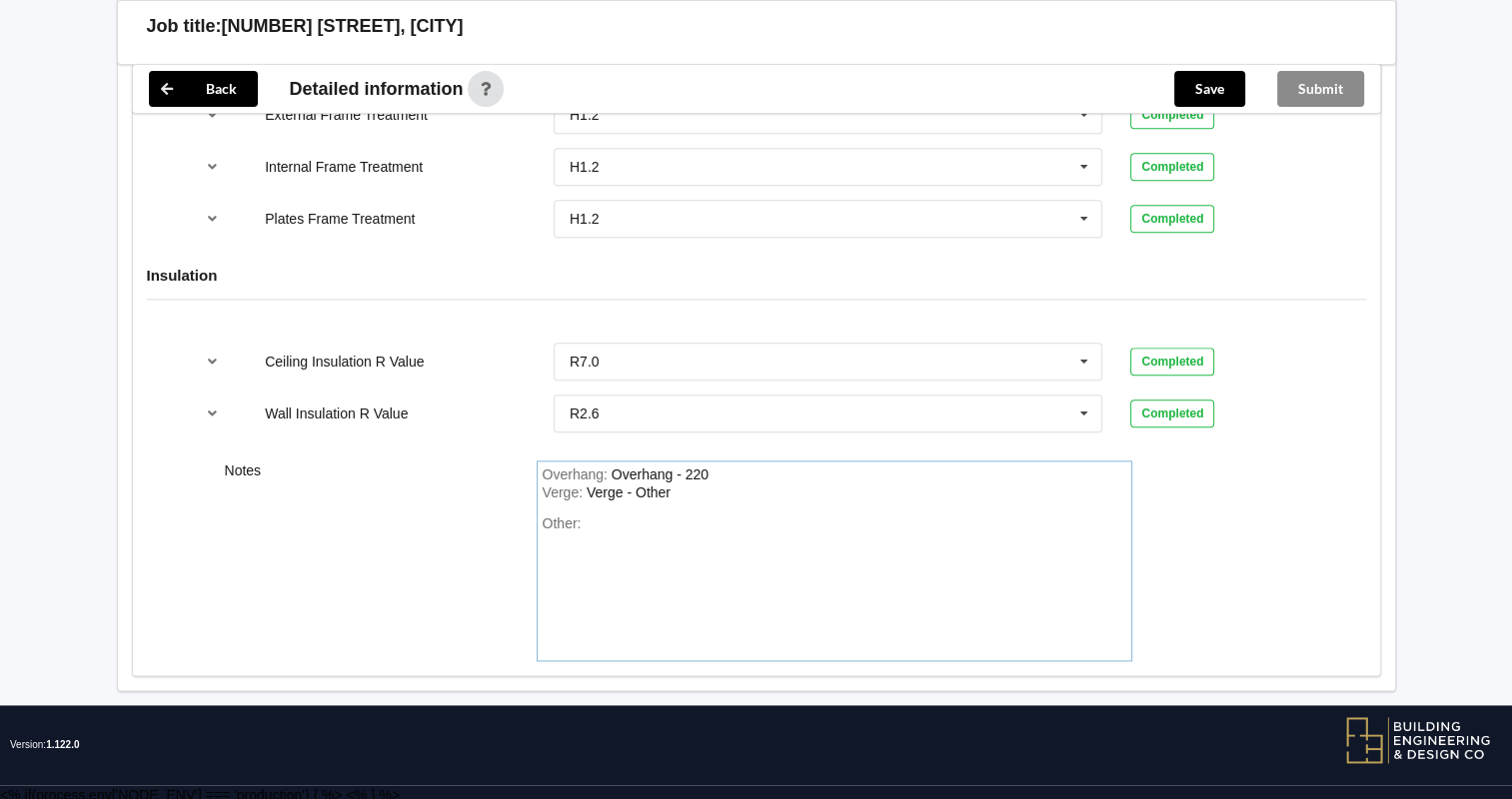 click on "Other:" at bounding box center [834, 585] 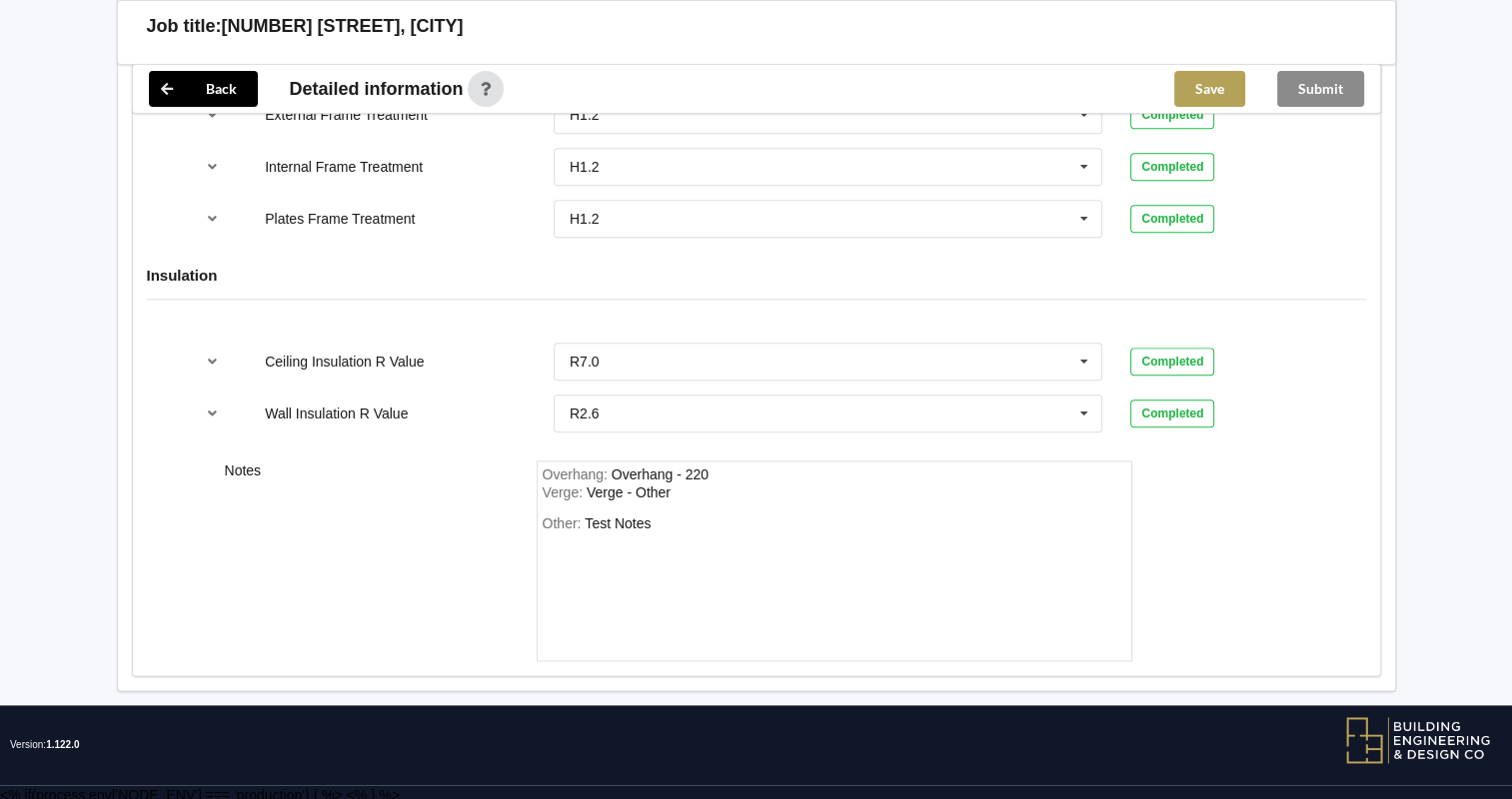 click on "Save" at bounding box center (1209, 89) 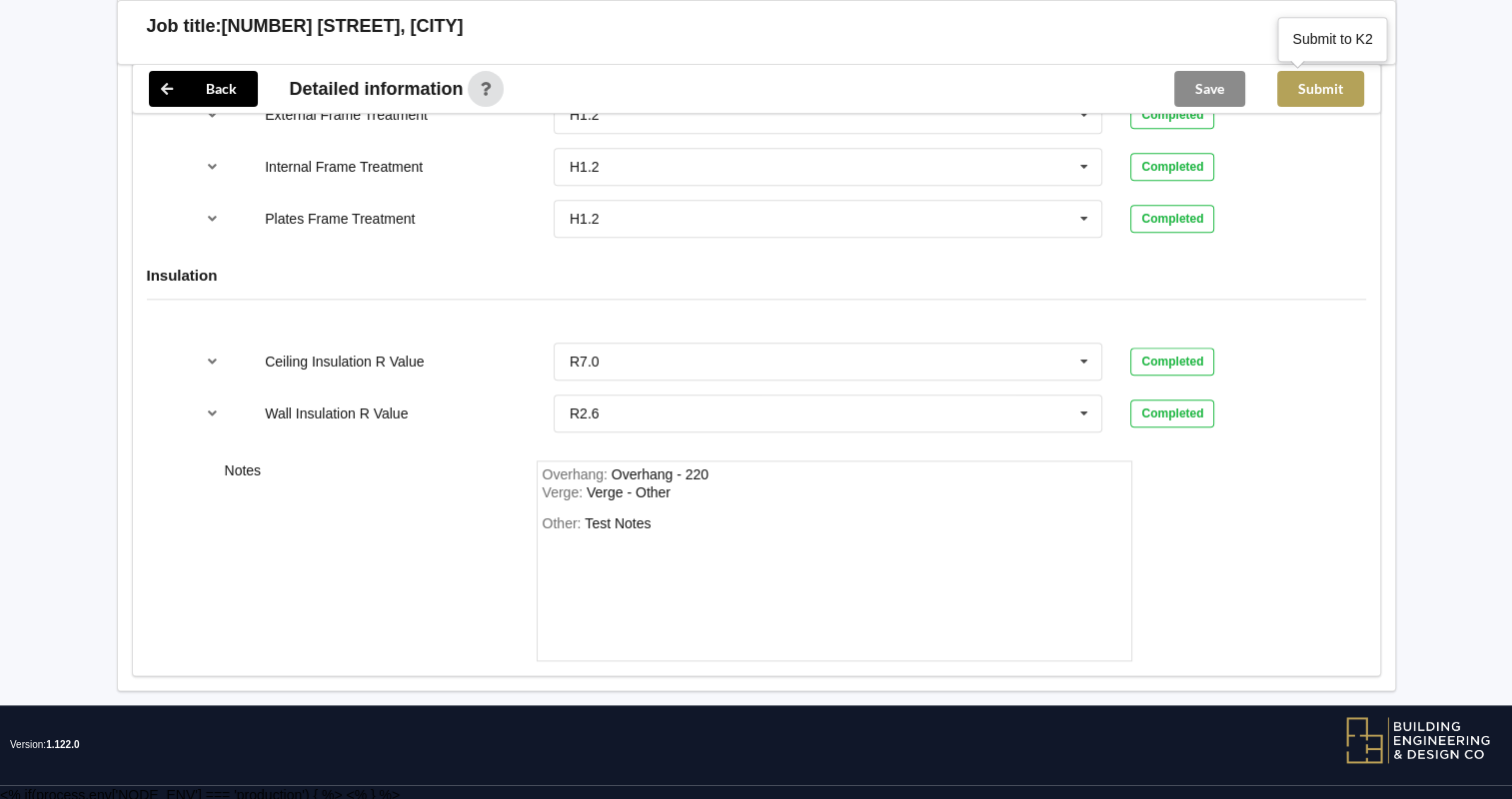 click on "Submit" at bounding box center [1320, 89] 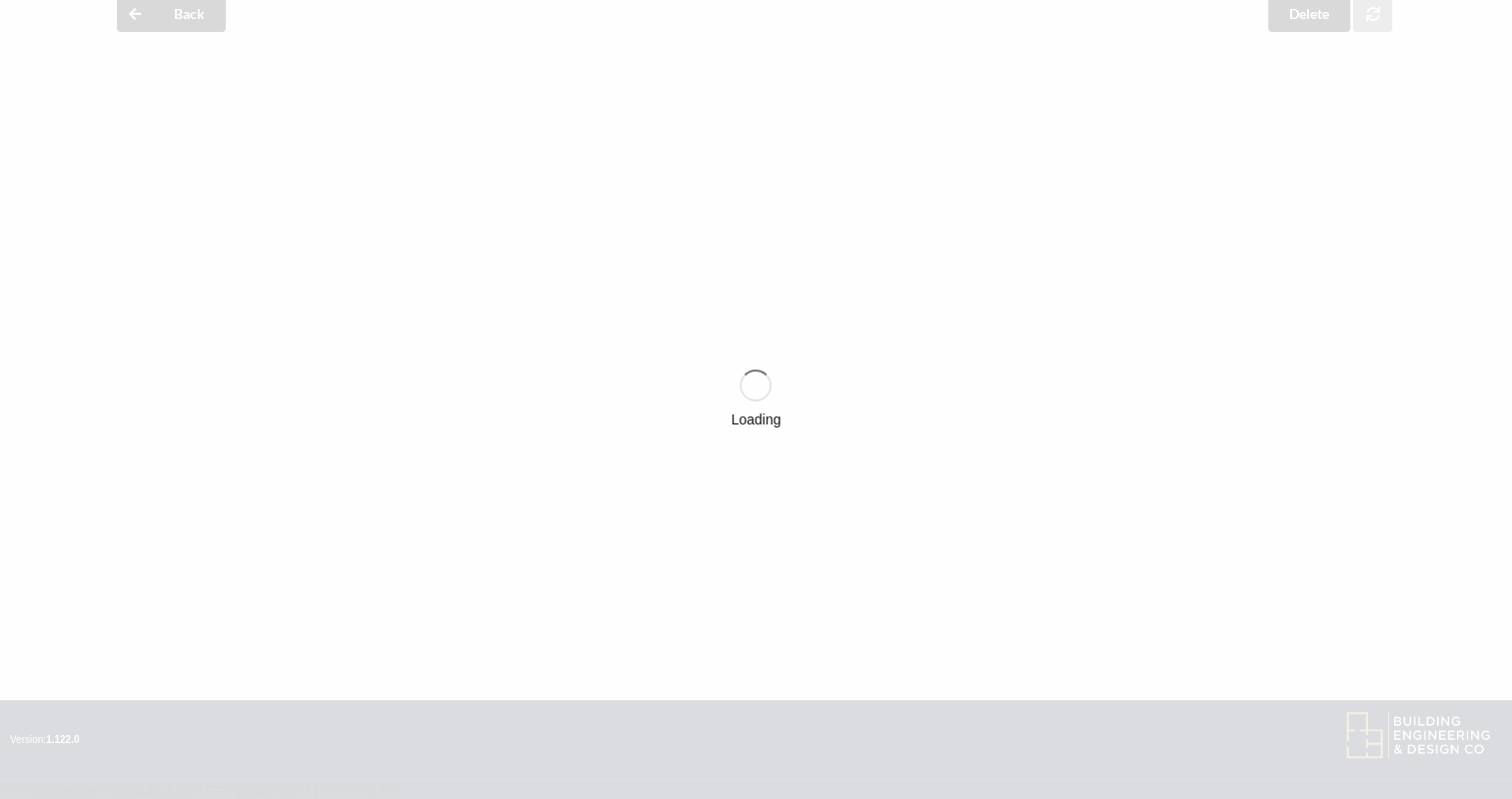 scroll, scrollTop: 2285, scrollLeft: 0, axis: vertical 